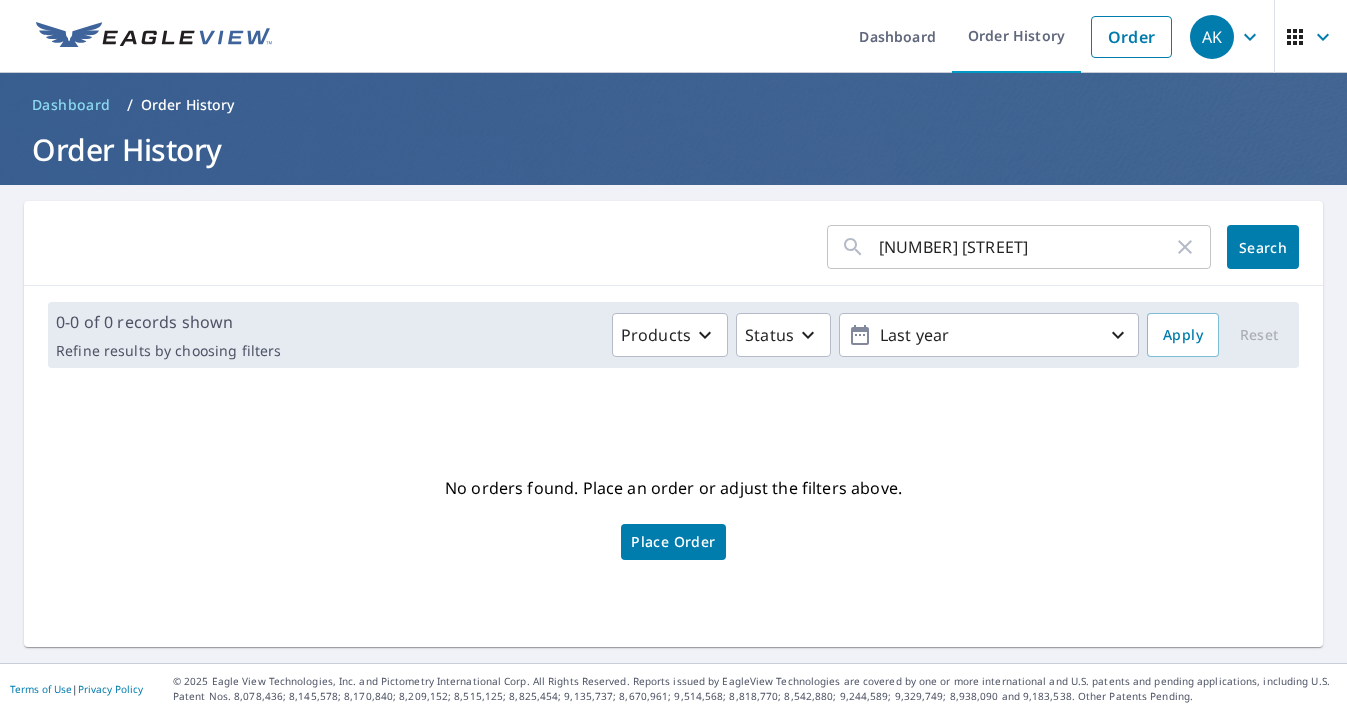 scroll, scrollTop: 0, scrollLeft: 0, axis: both 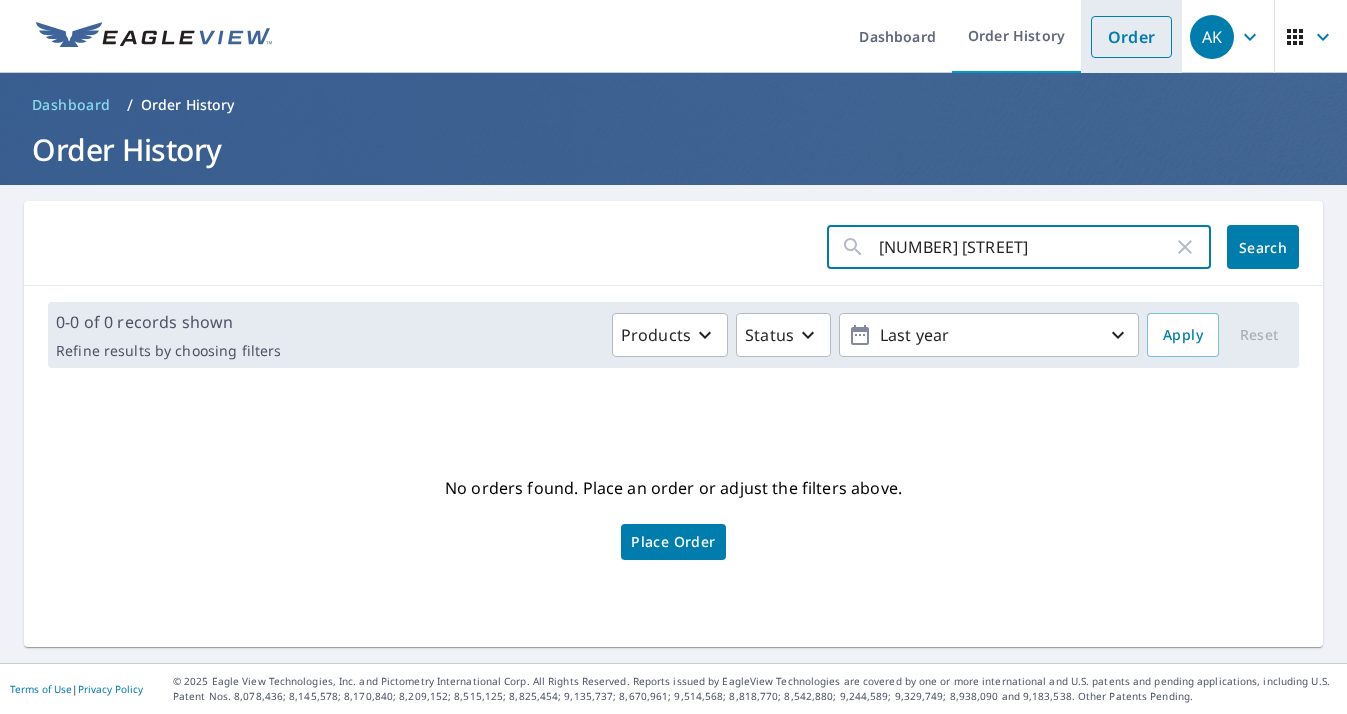 click on "Order" at bounding box center (1131, 37) 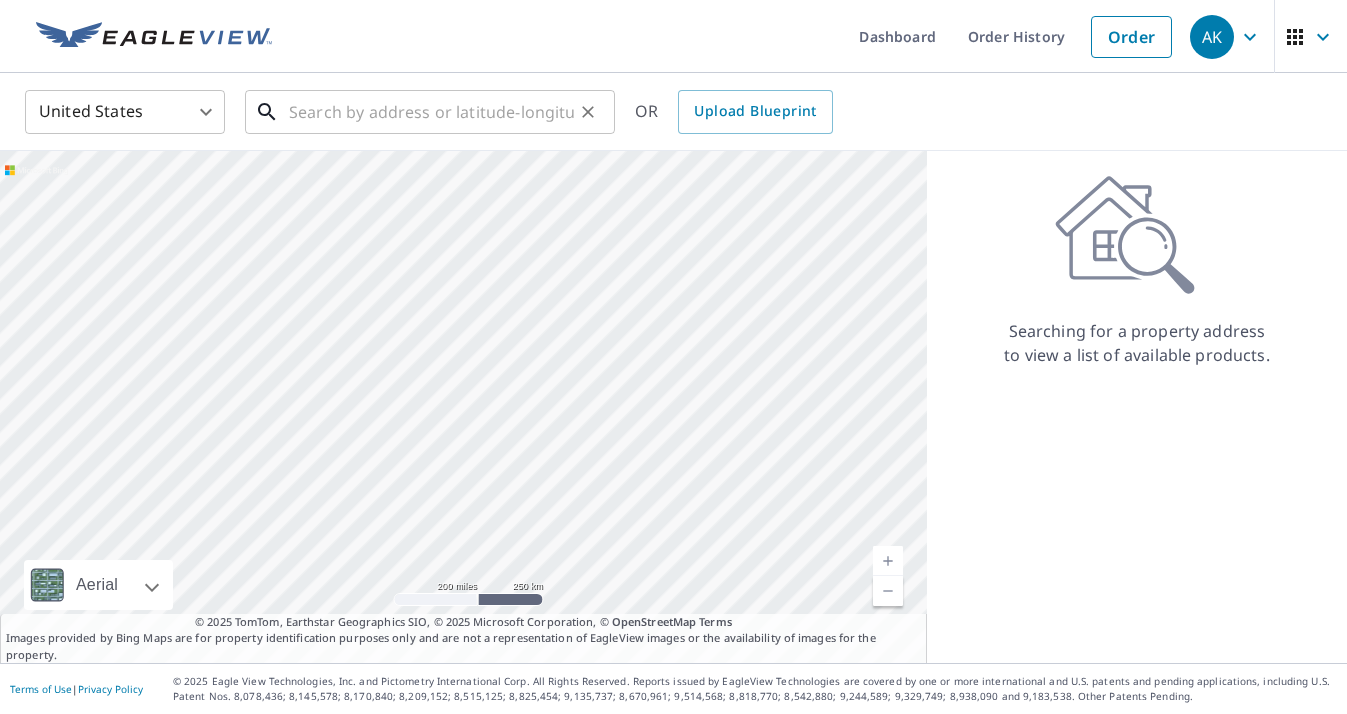 click at bounding box center (431, 112) 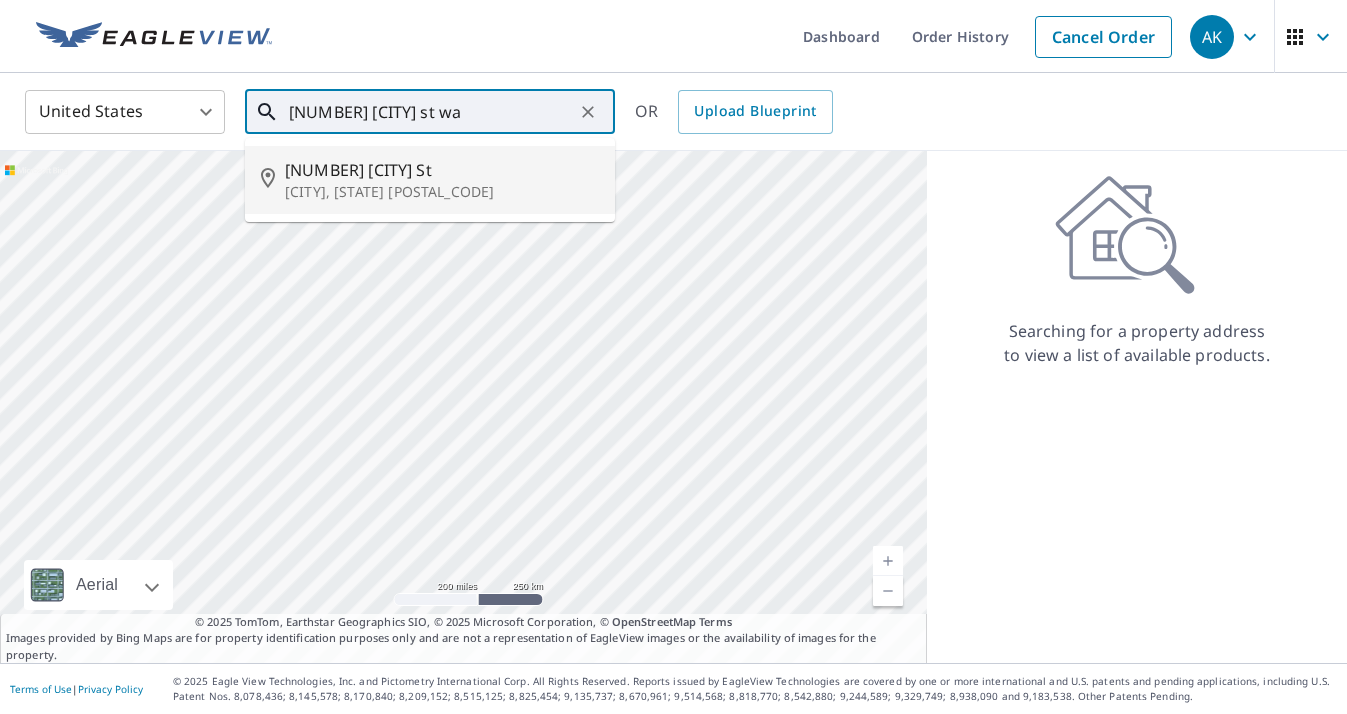 click on "[NUMBER] [CITY] St" at bounding box center (442, 170) 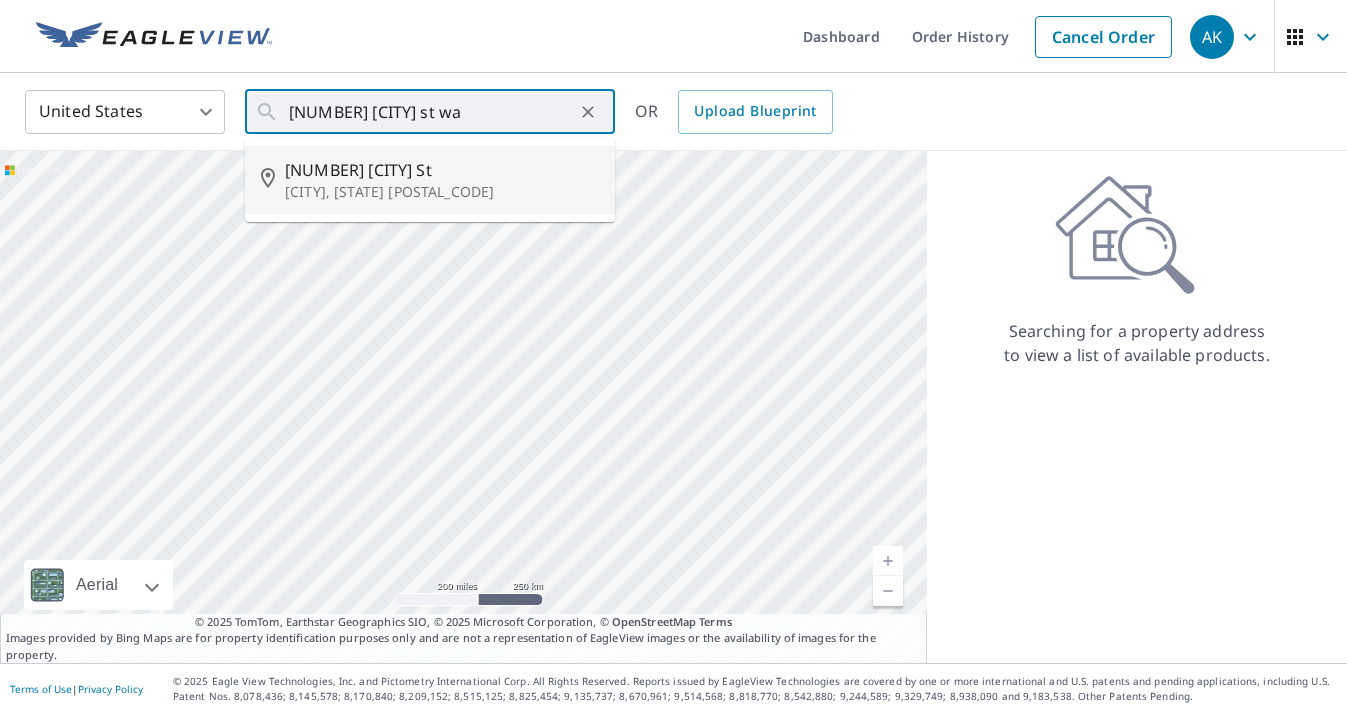 type on "[NUMBER] [CITY] St [CITY] [STATE] [POSTAL_CODE]" 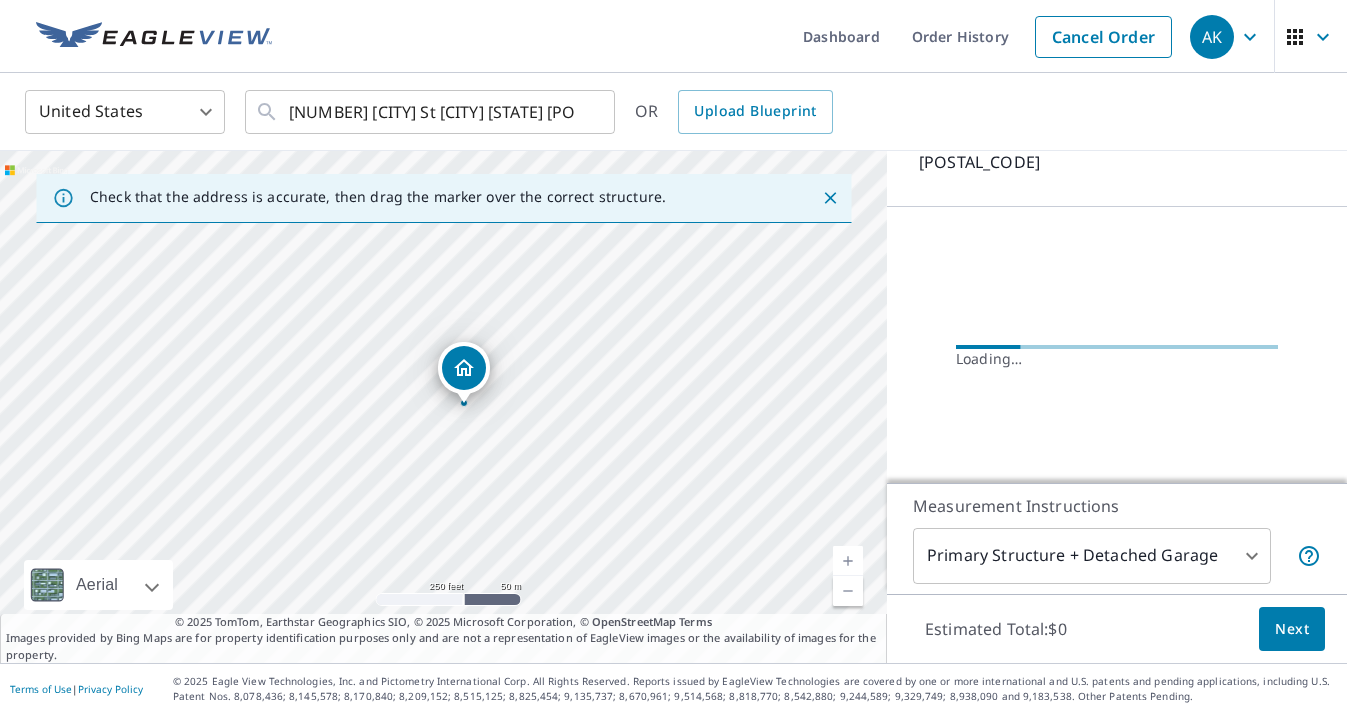 scroll, scrollTop: 171, scrollLeft: 0, axis: vertical 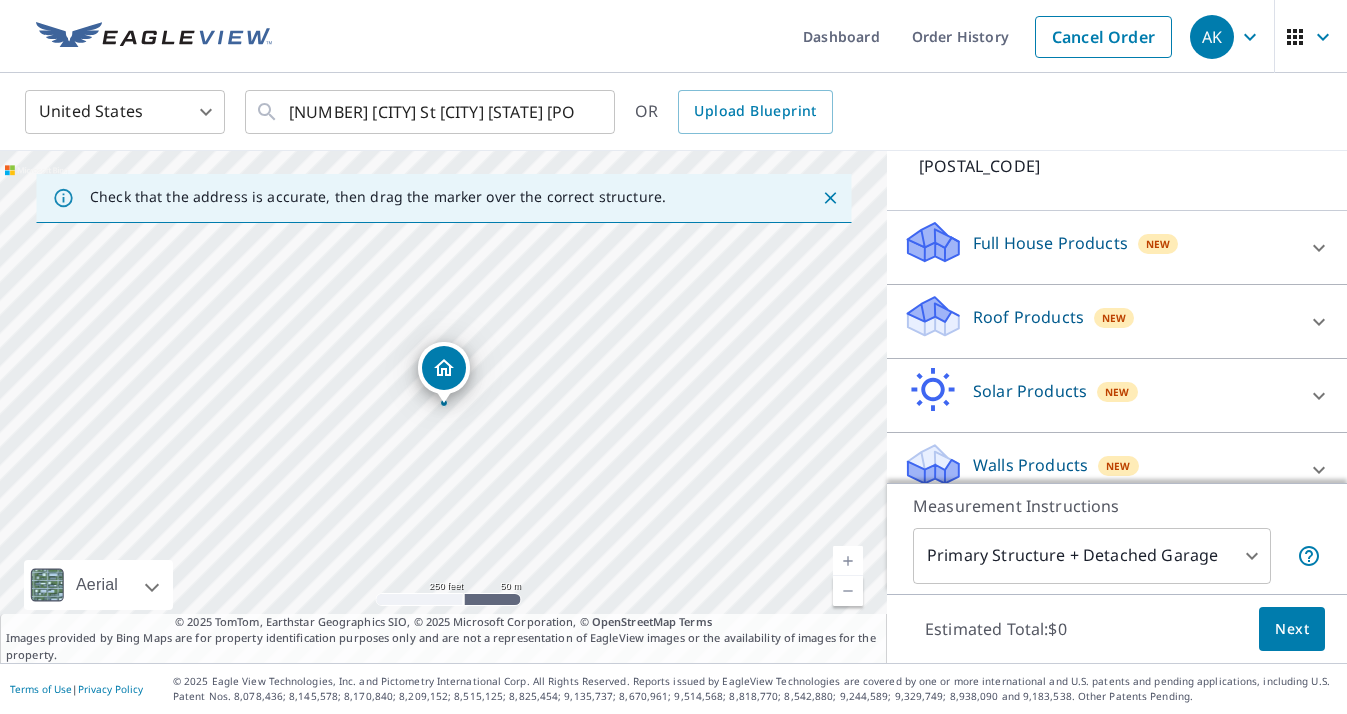 click on "Walls Products" at bounding box center [1030, 465] 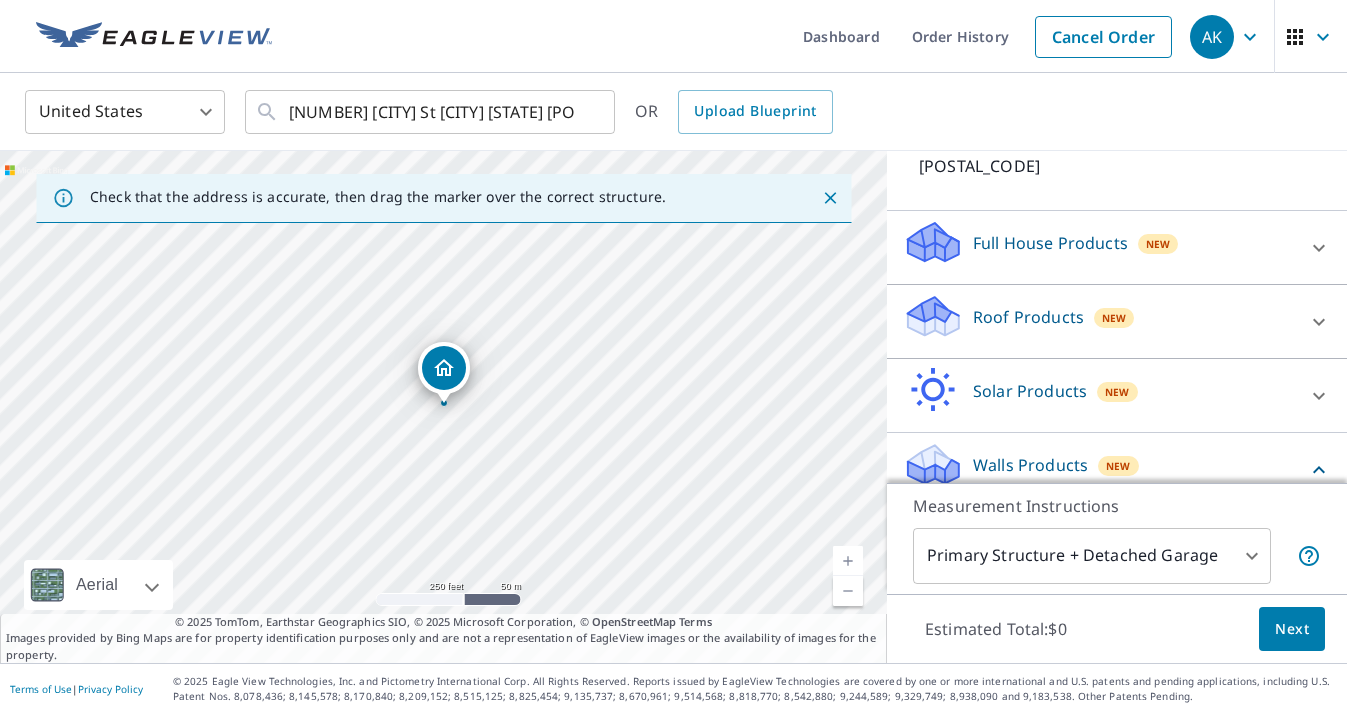 click on "Walls Products" at bounding box center [1030, 465] 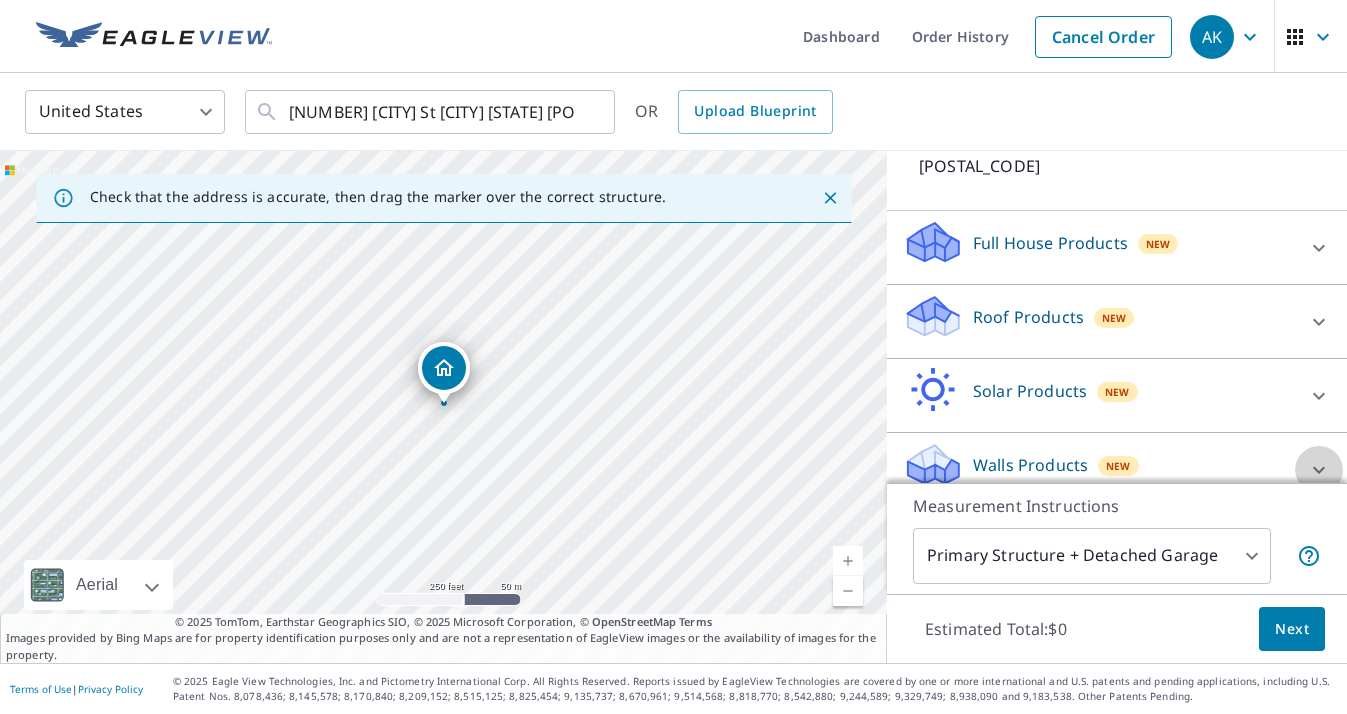 click 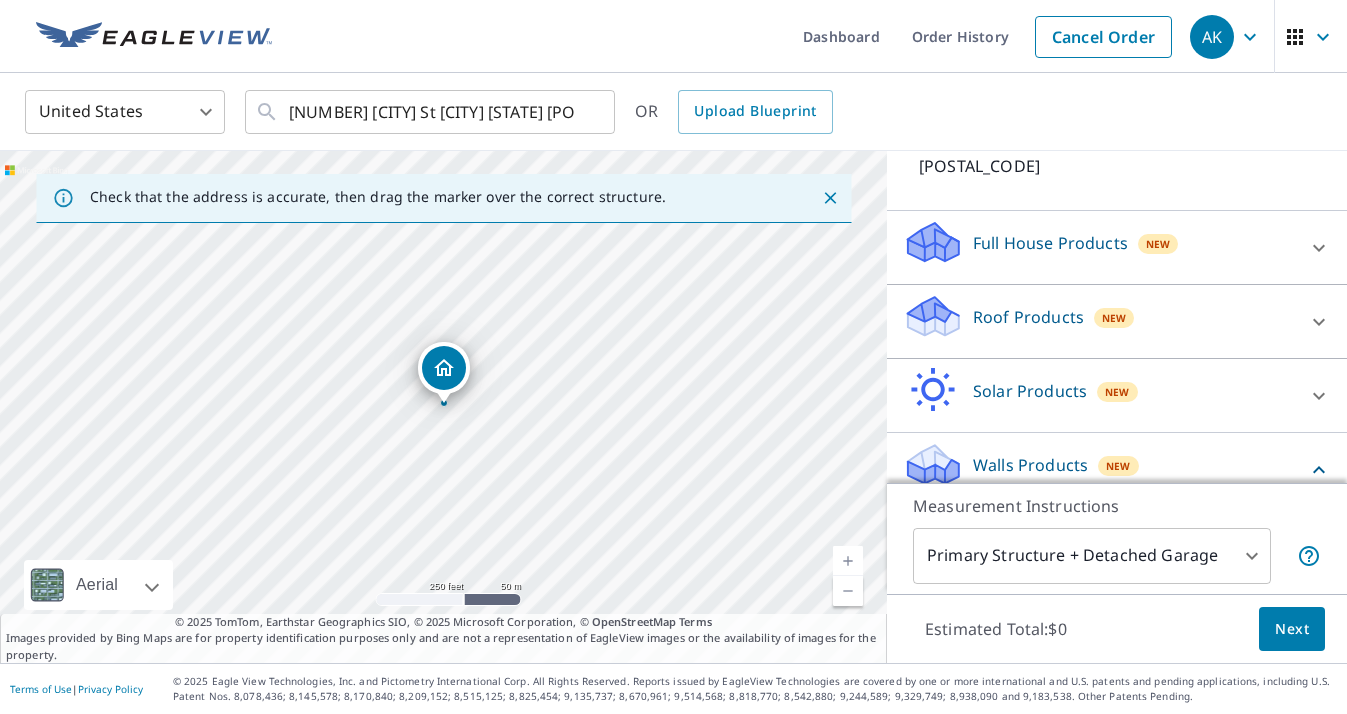 scroll, scrollTop: 286, scrollLeft: 0, axis: vertical 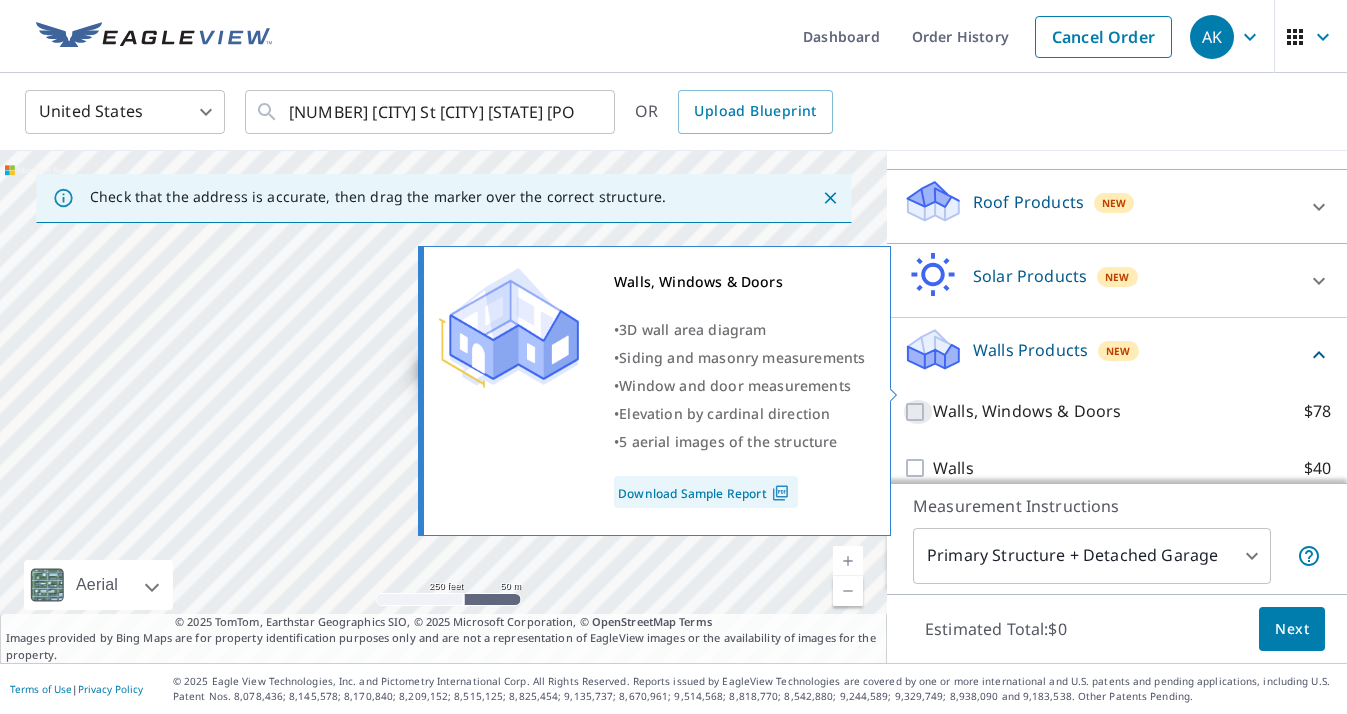 click on "Walls, Windows & Doors $78" at bounding box center [918, 412] 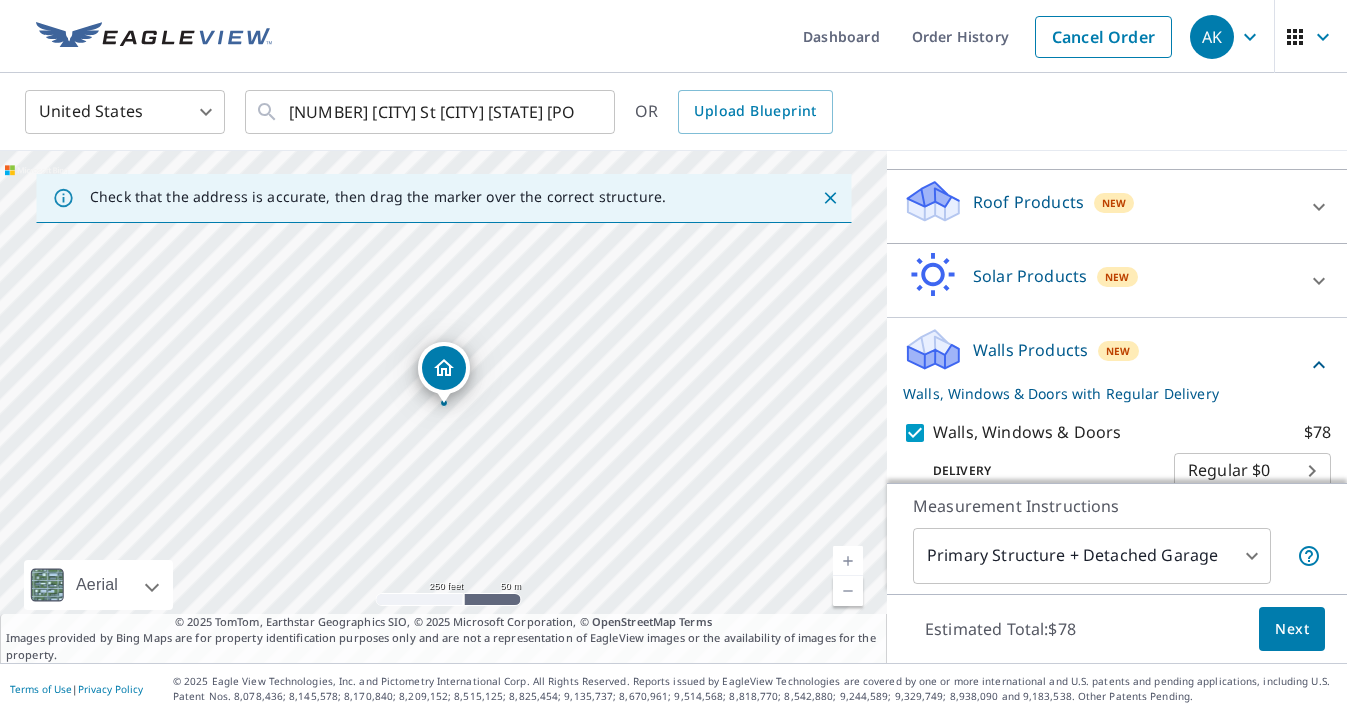scroll, scrollTop: 351, scrollLeft: 0, axis: vertical 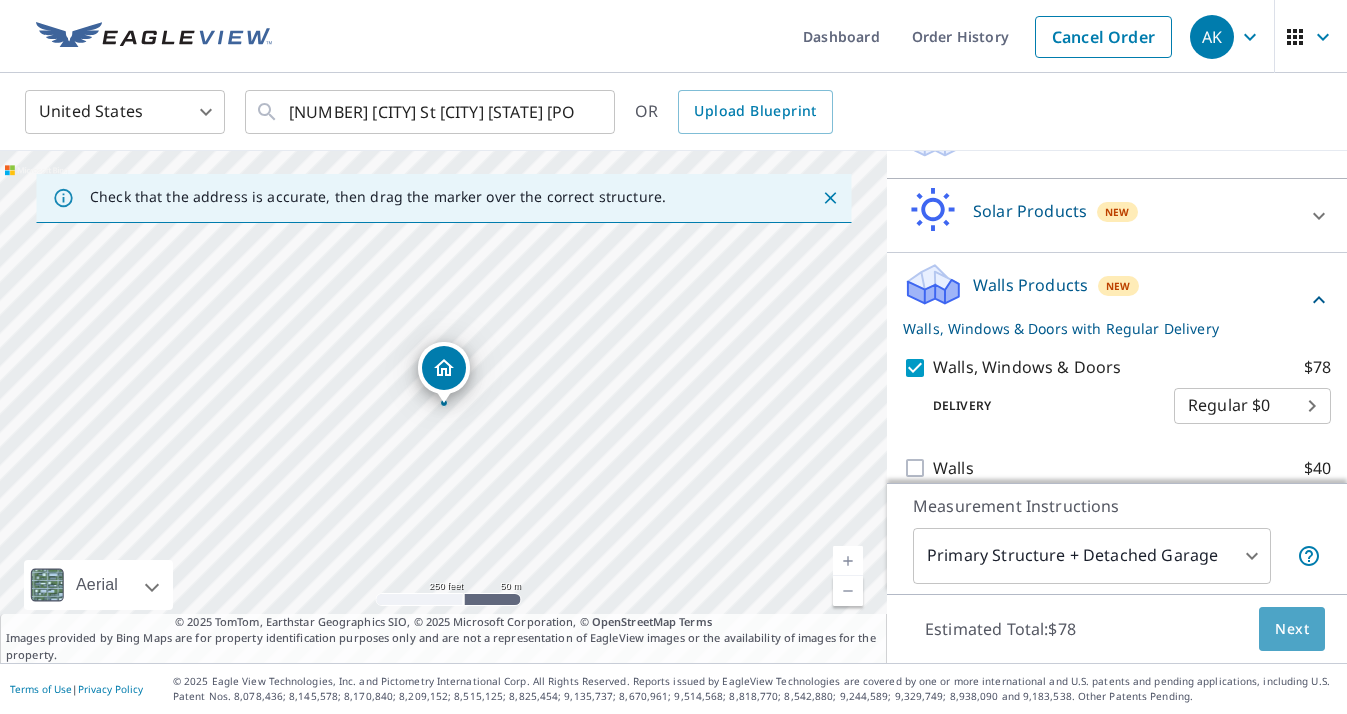 click on "Next" at bounding box center [1292, 629] 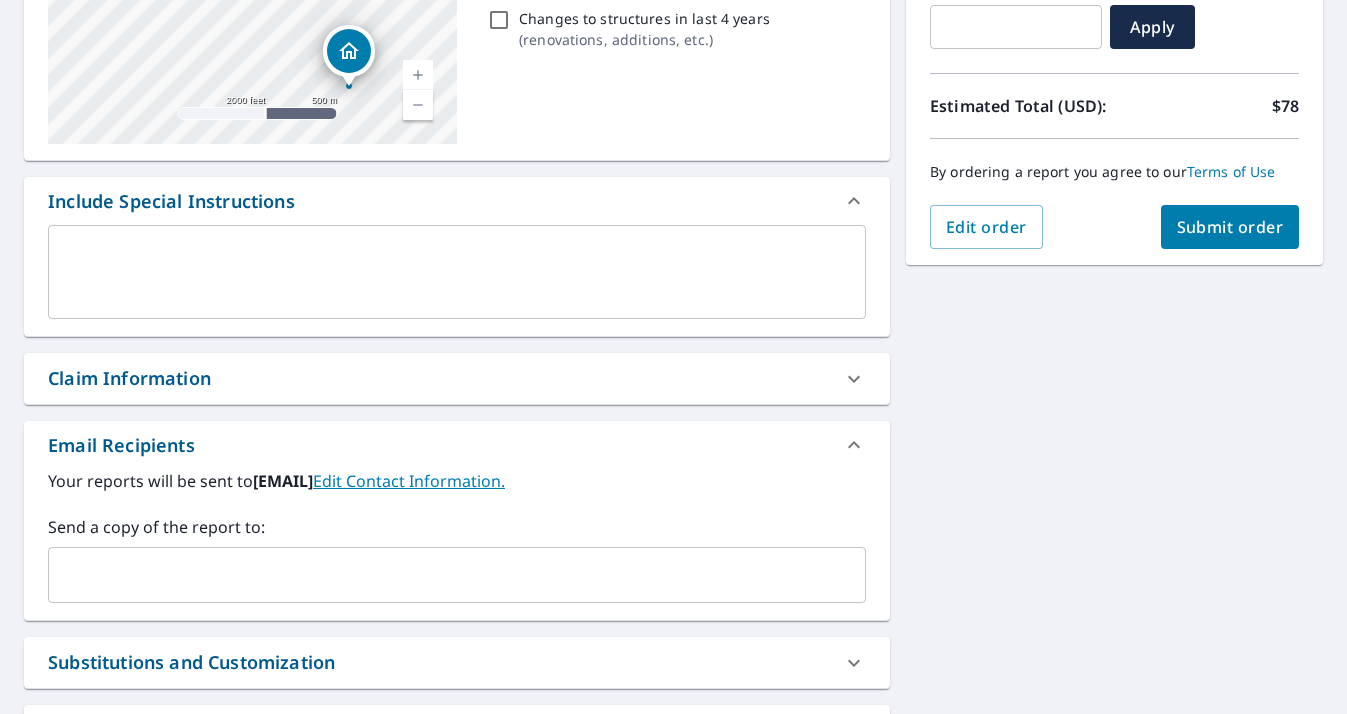 scroll, scrollTop: 567, scrollLeft: 0, axis: vertical 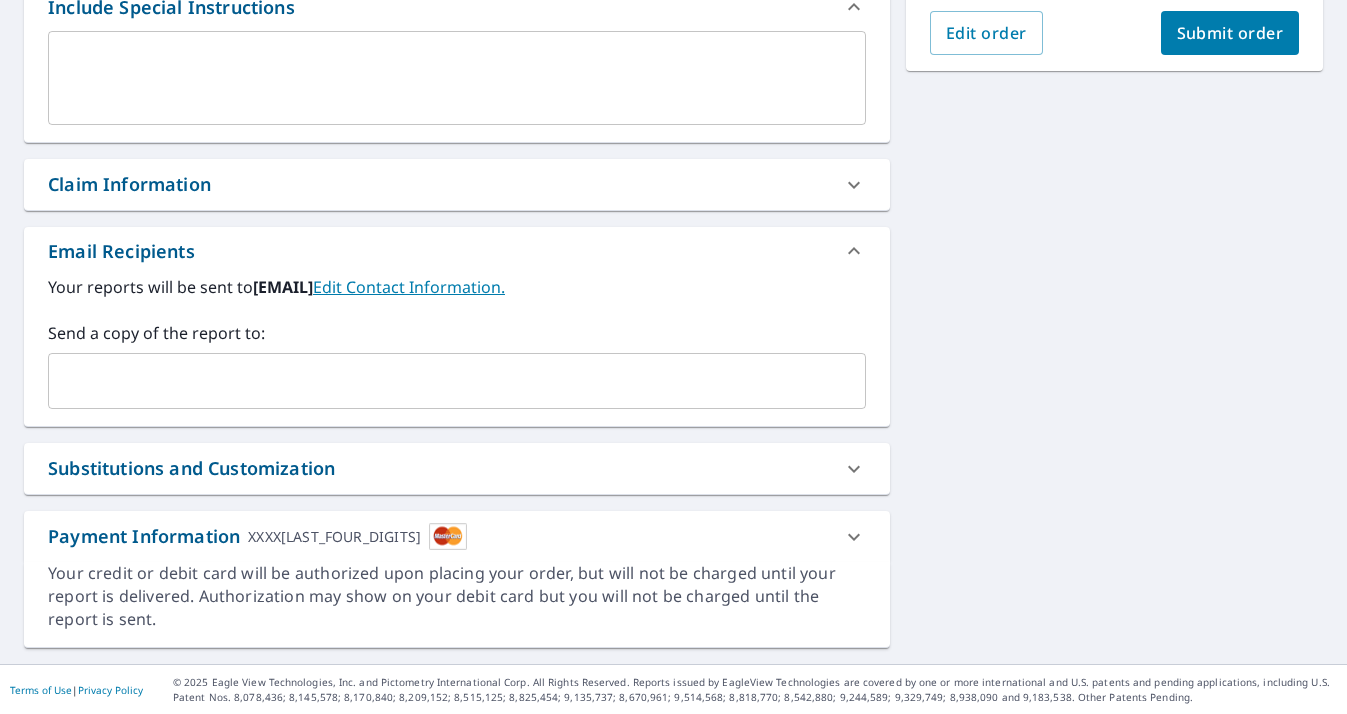 click at bounding box center (442, 381) 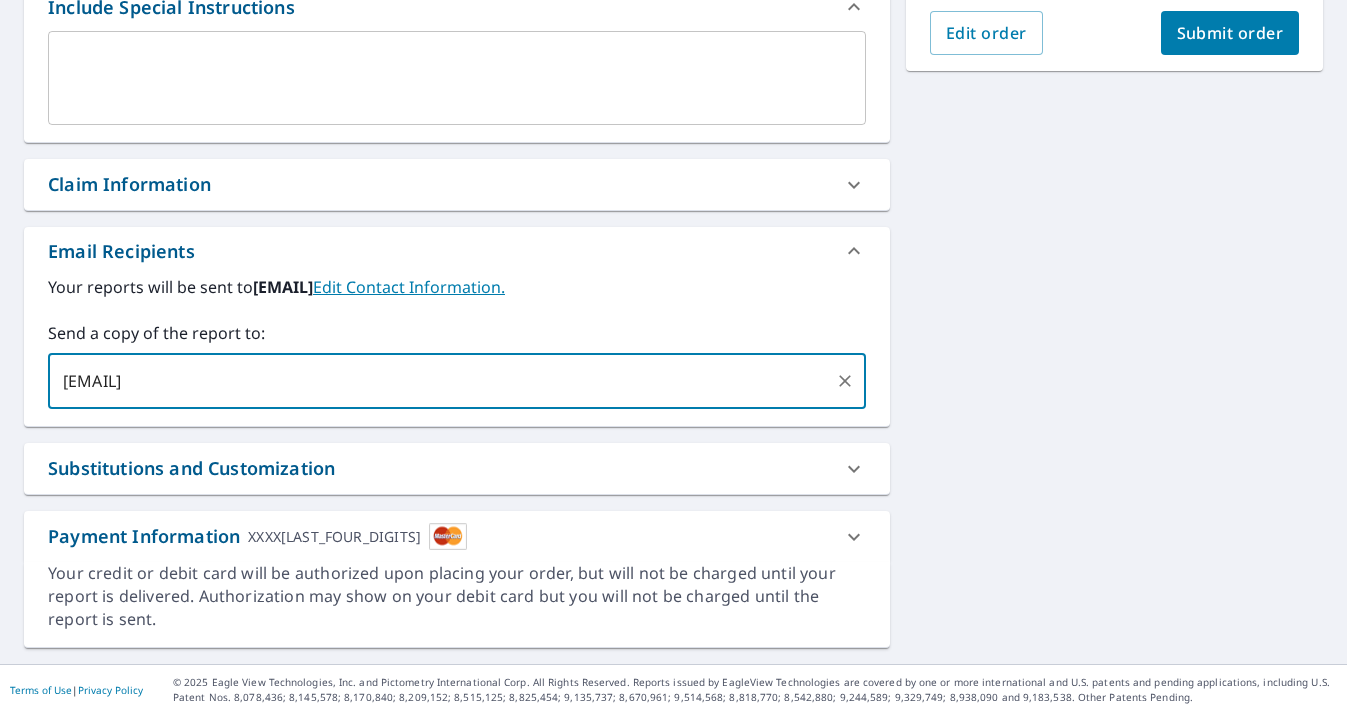 type on "[EMAIL]" 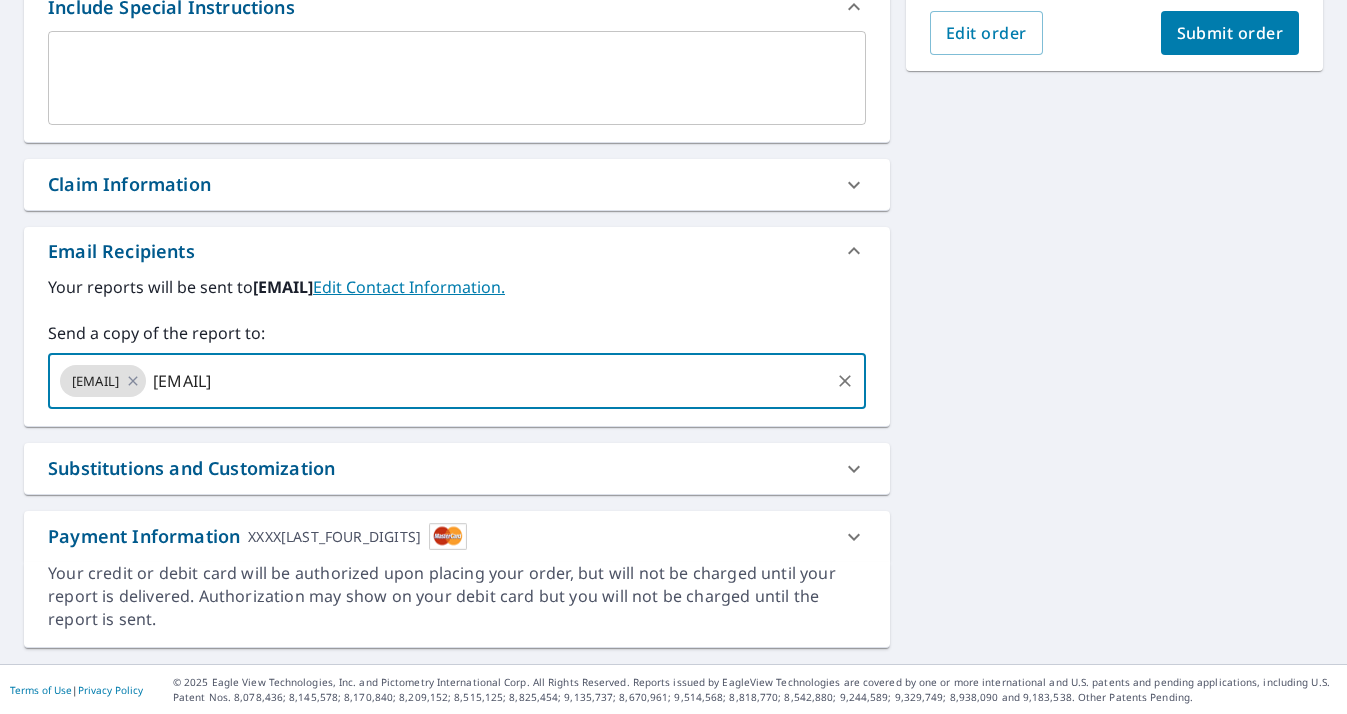 type on "[EMAIL]" 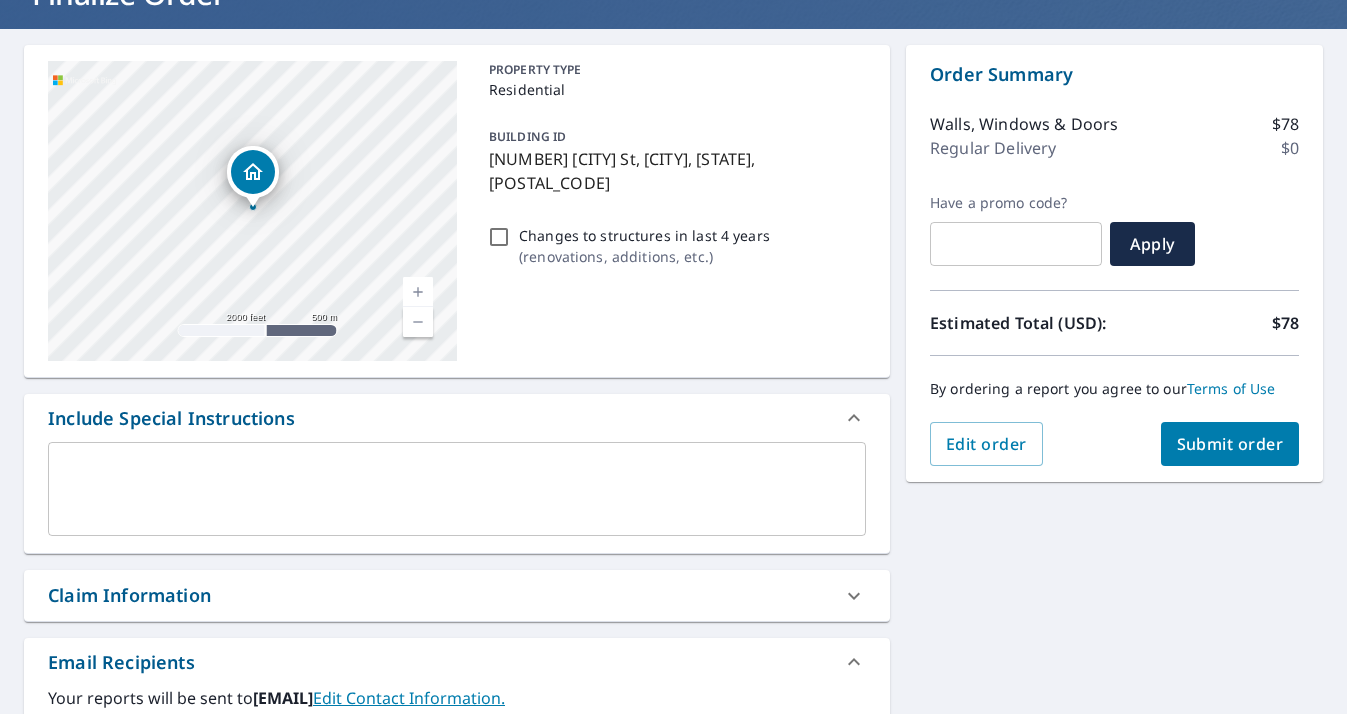 scroll, scrollTop: 148, scrollLeft: 0, axis: vertical 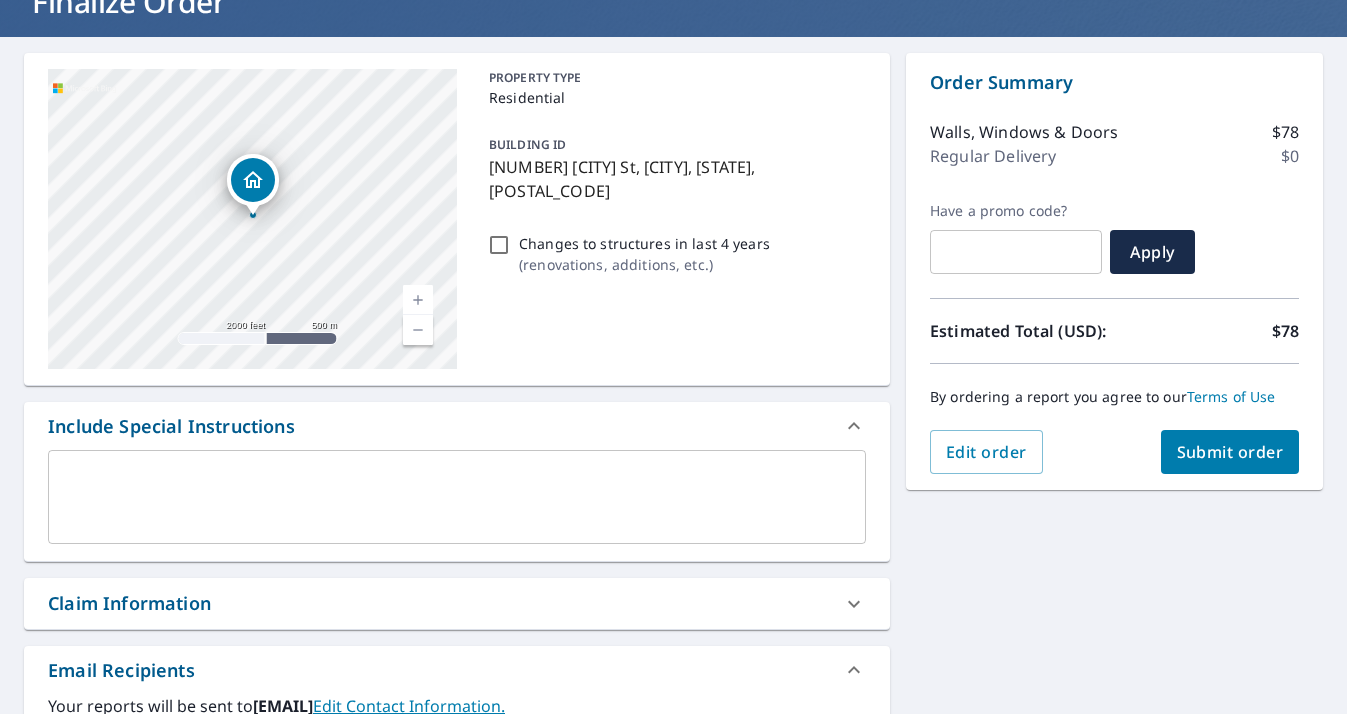 click on "Submit order" at bounding box center (1230, 452) 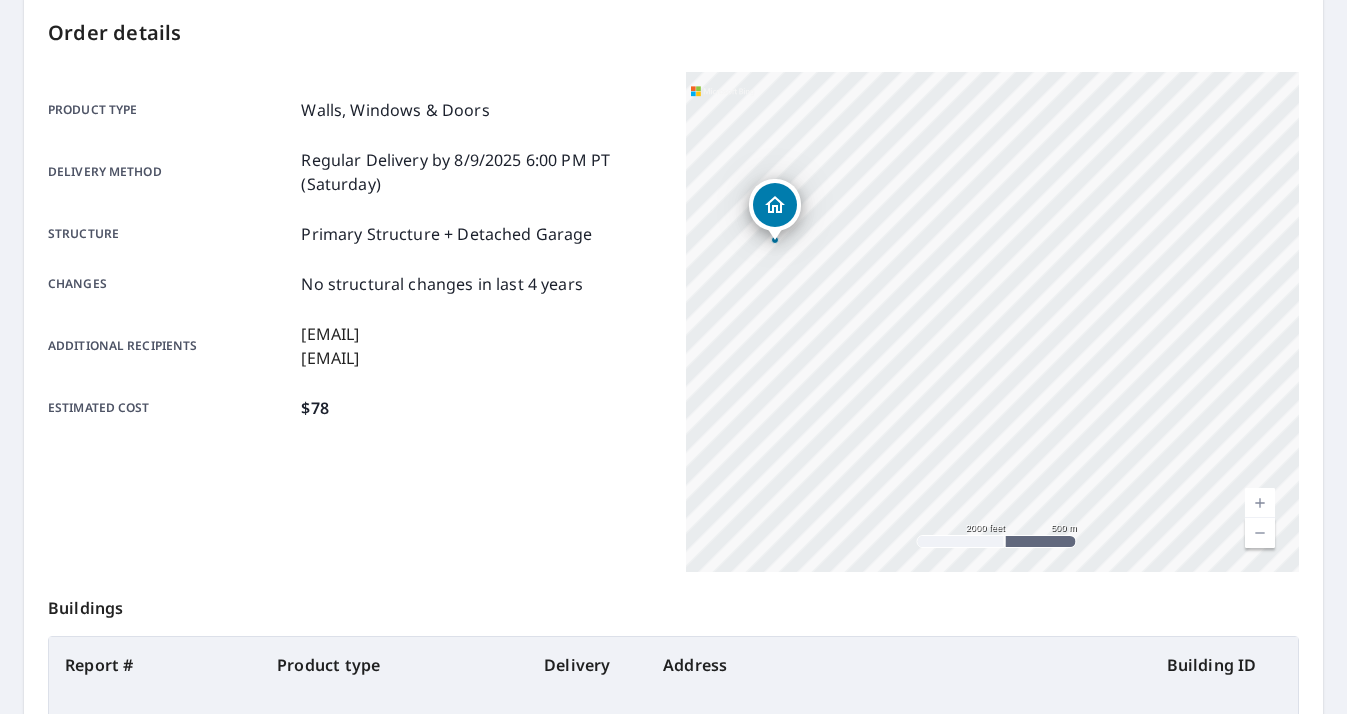 scroll, scrollTop: 462, scrollLeft: 0, axis: vertical 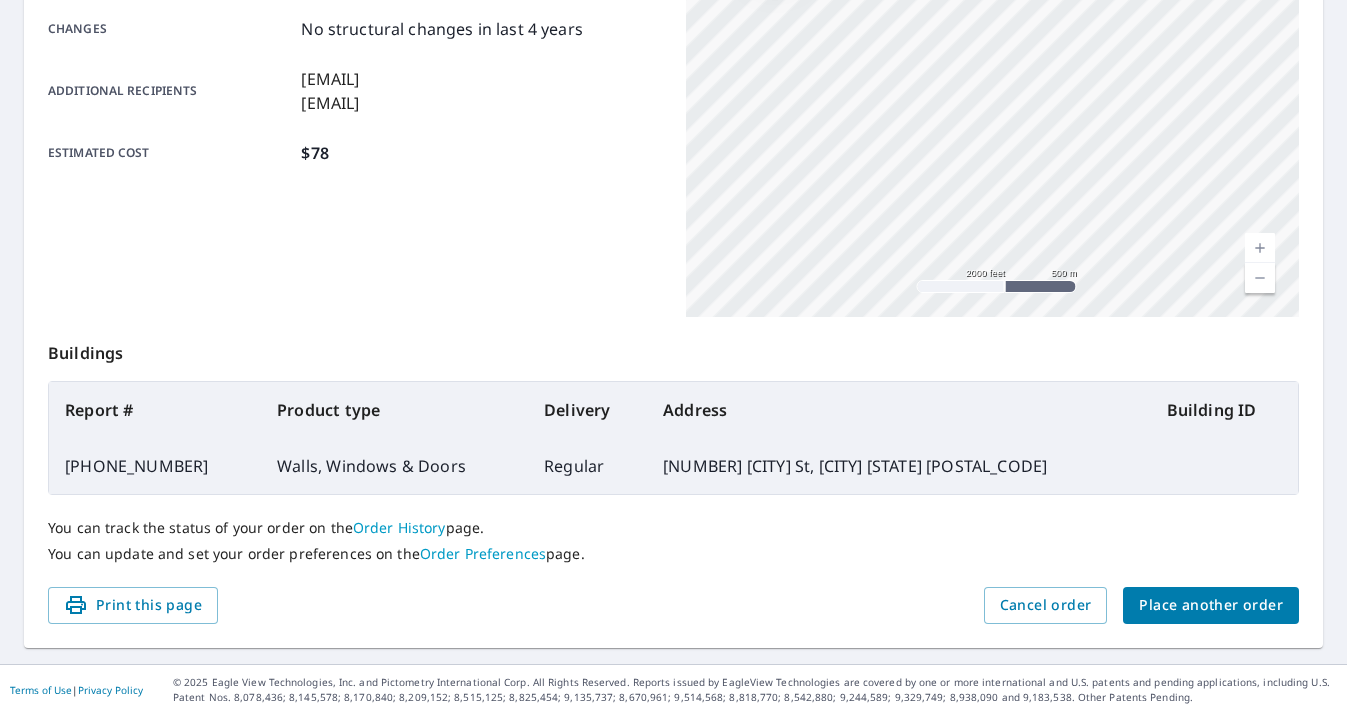 click on "Place another order" at bounding box center [1211, 605] 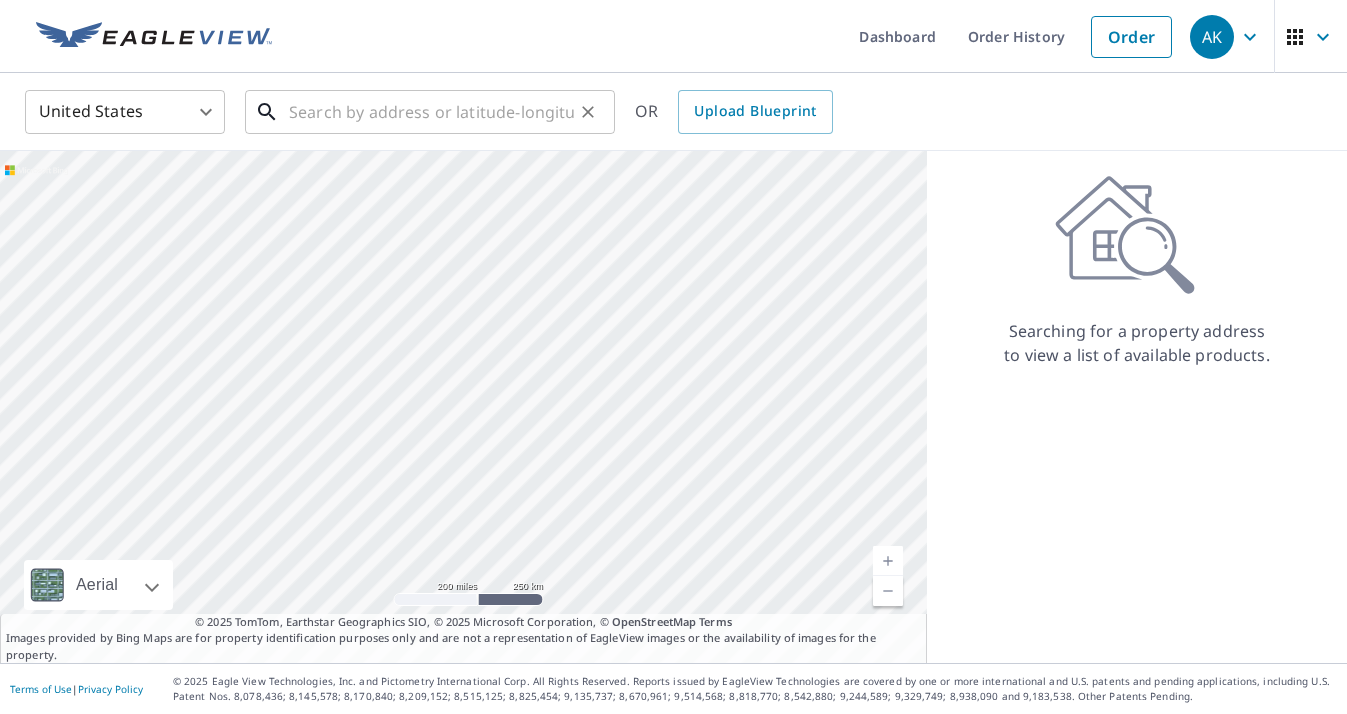 click at bounding box center [431, 112] 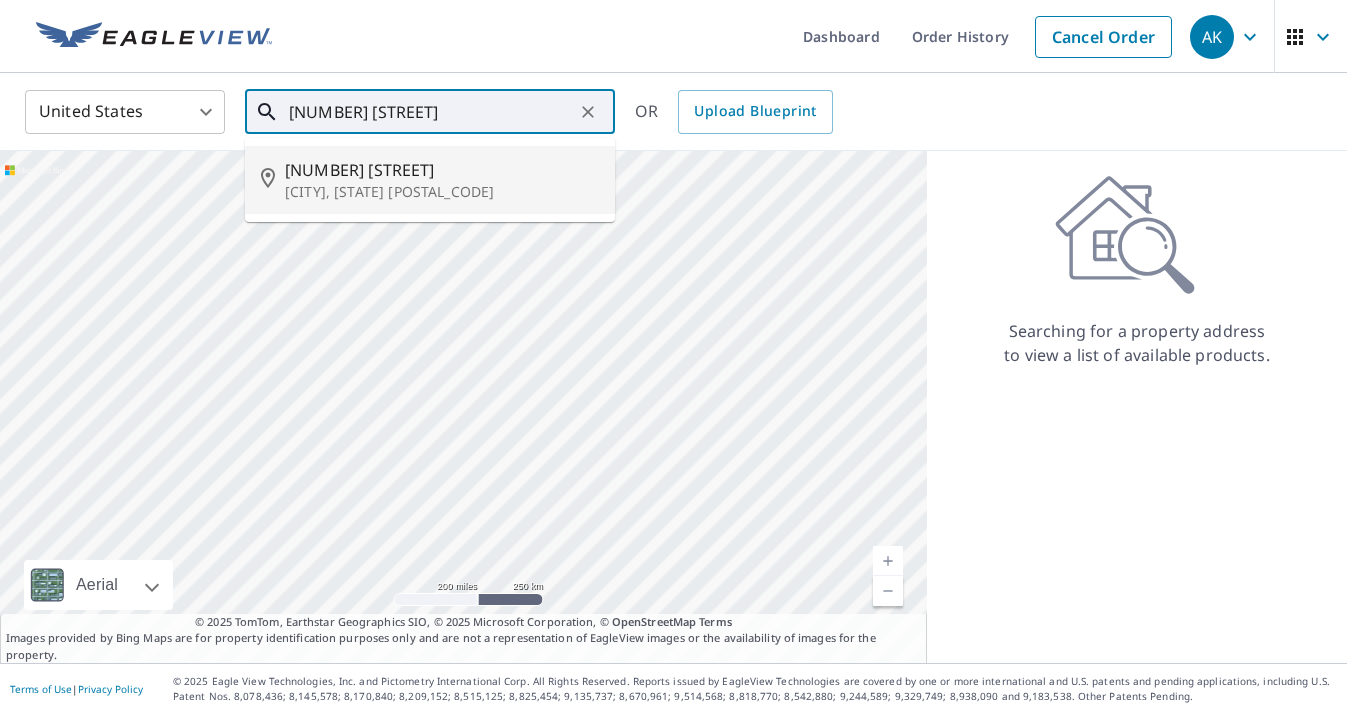 click on "[CITY], [STATE] [POSTAL_CODE]" at bounding box center [442, 192] 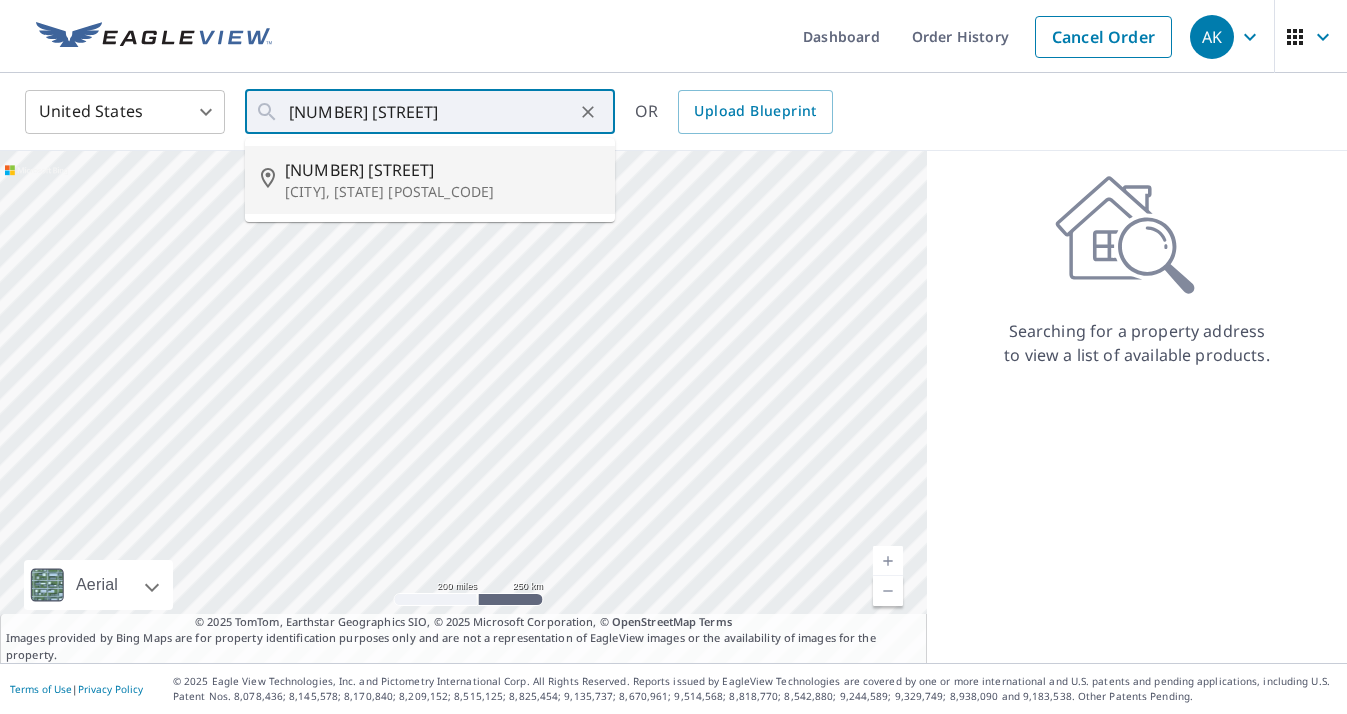 type on "[NUMBER] [STREET], [CITY], [STATE] [POSTAL_CODE]" 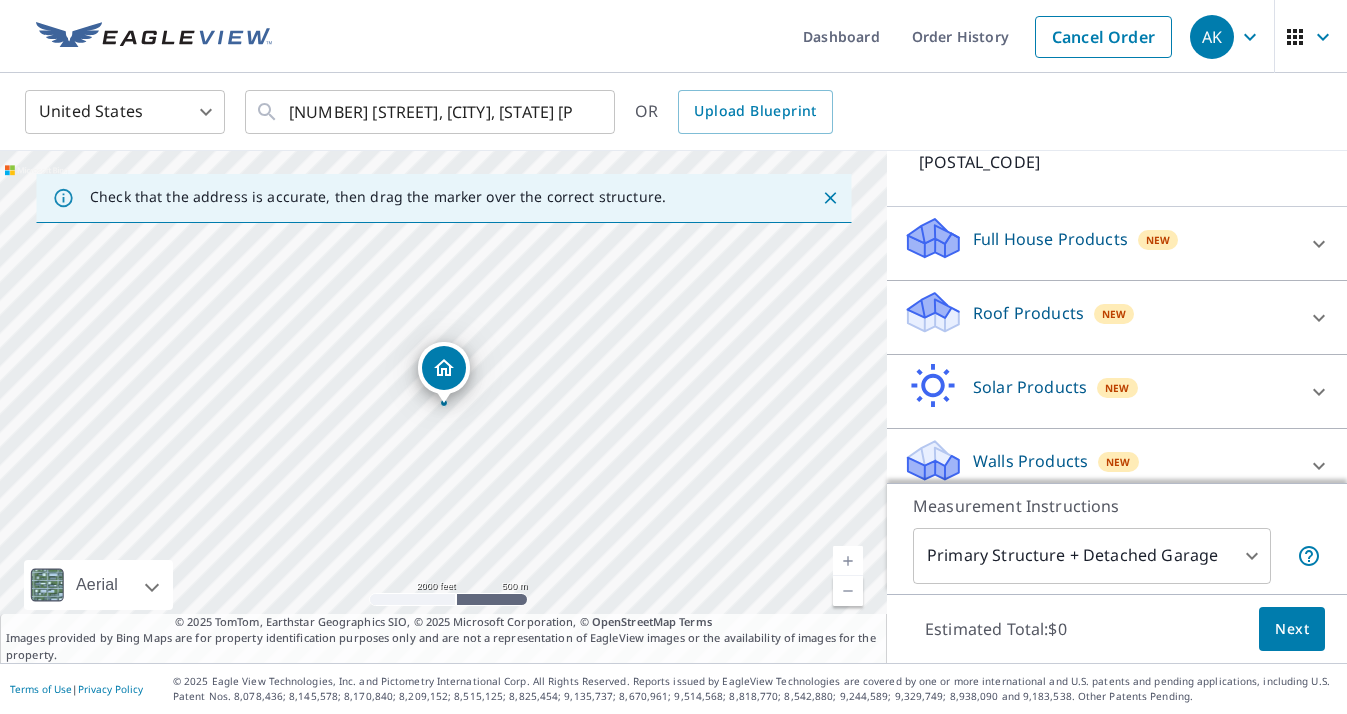 scroll, scrollTop: 171, scrollLeft: 0, axis: vertical 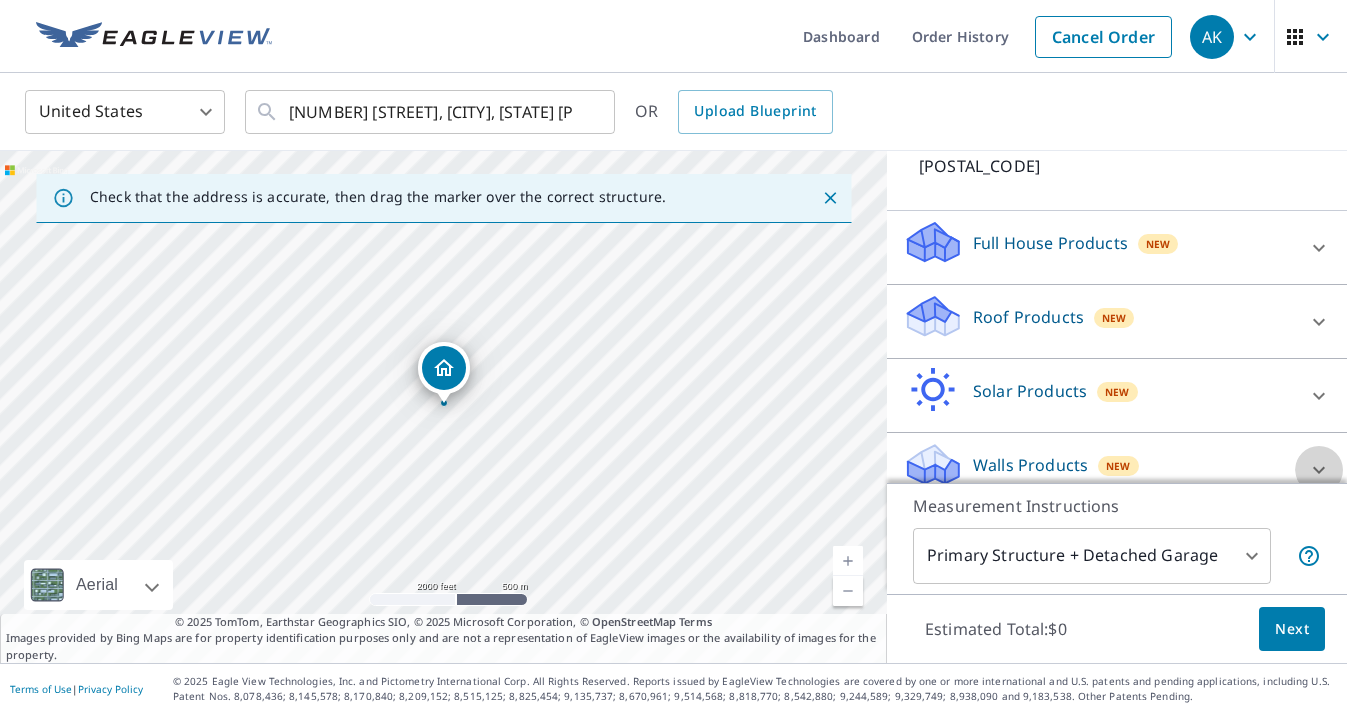 click 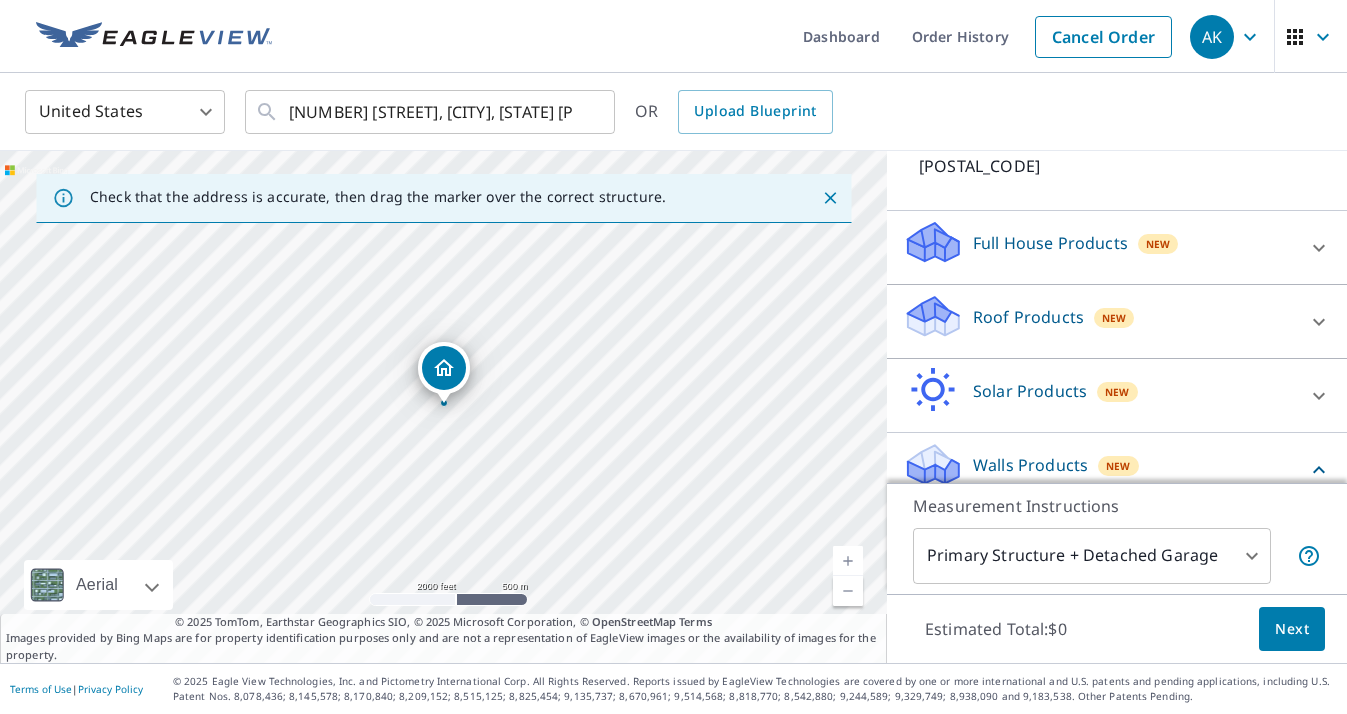 scroll, scrollTop: 286, scrollLeft: 0, axis: vertical 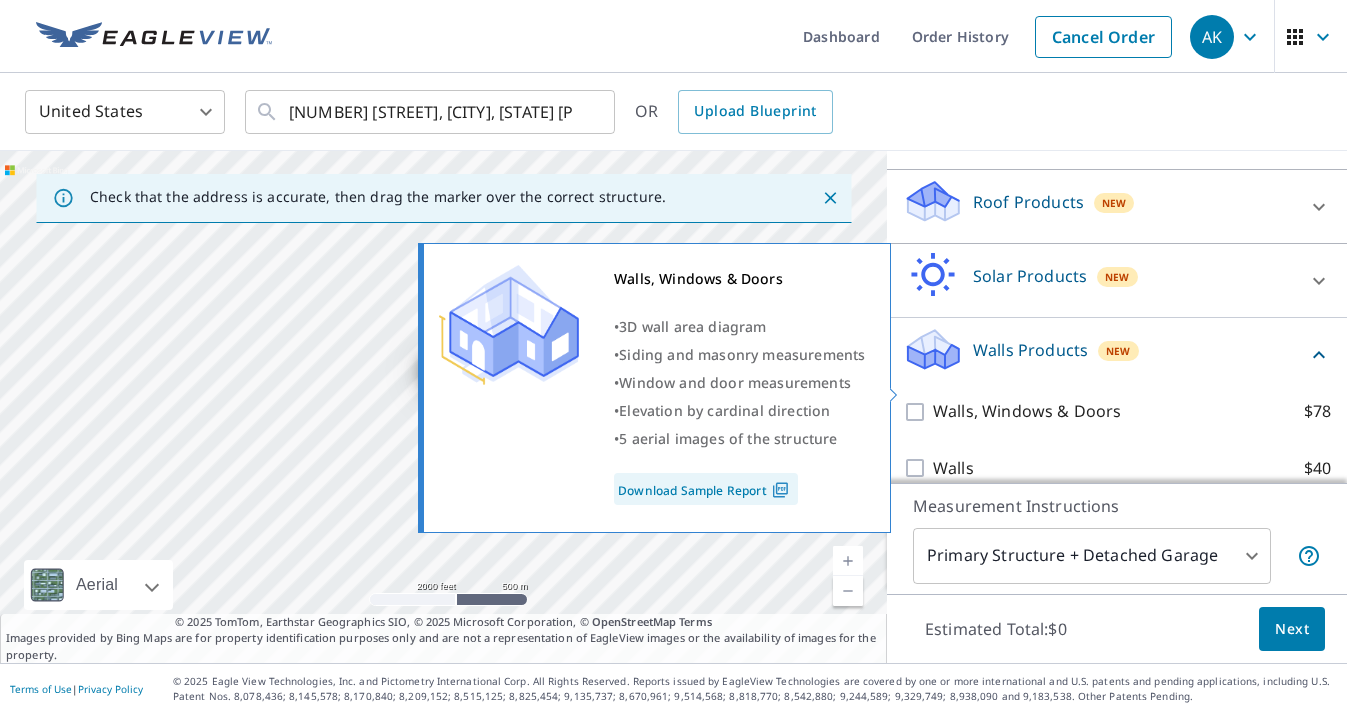 click on "Walls, Windows & Doors $78" at bounding box center (918, 412) 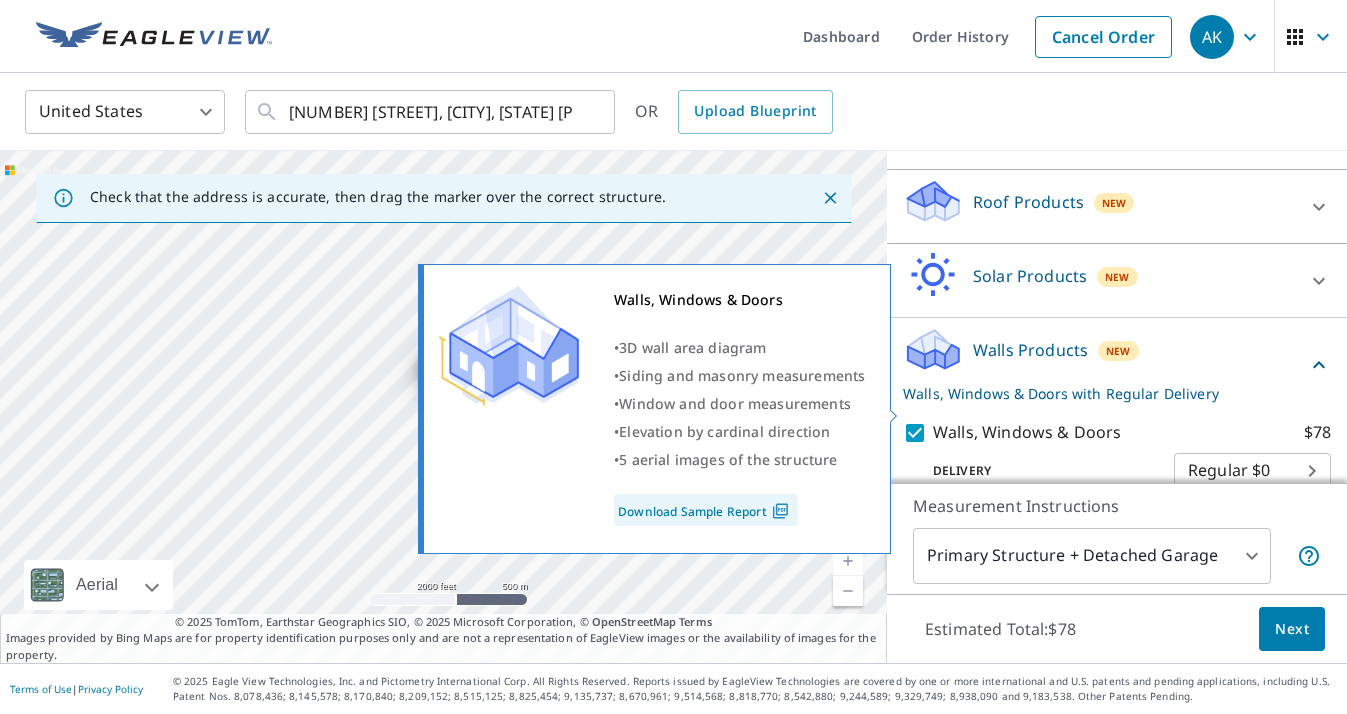 scroll, scrollTop: 351, scrollLeft: 0, axis: vertical 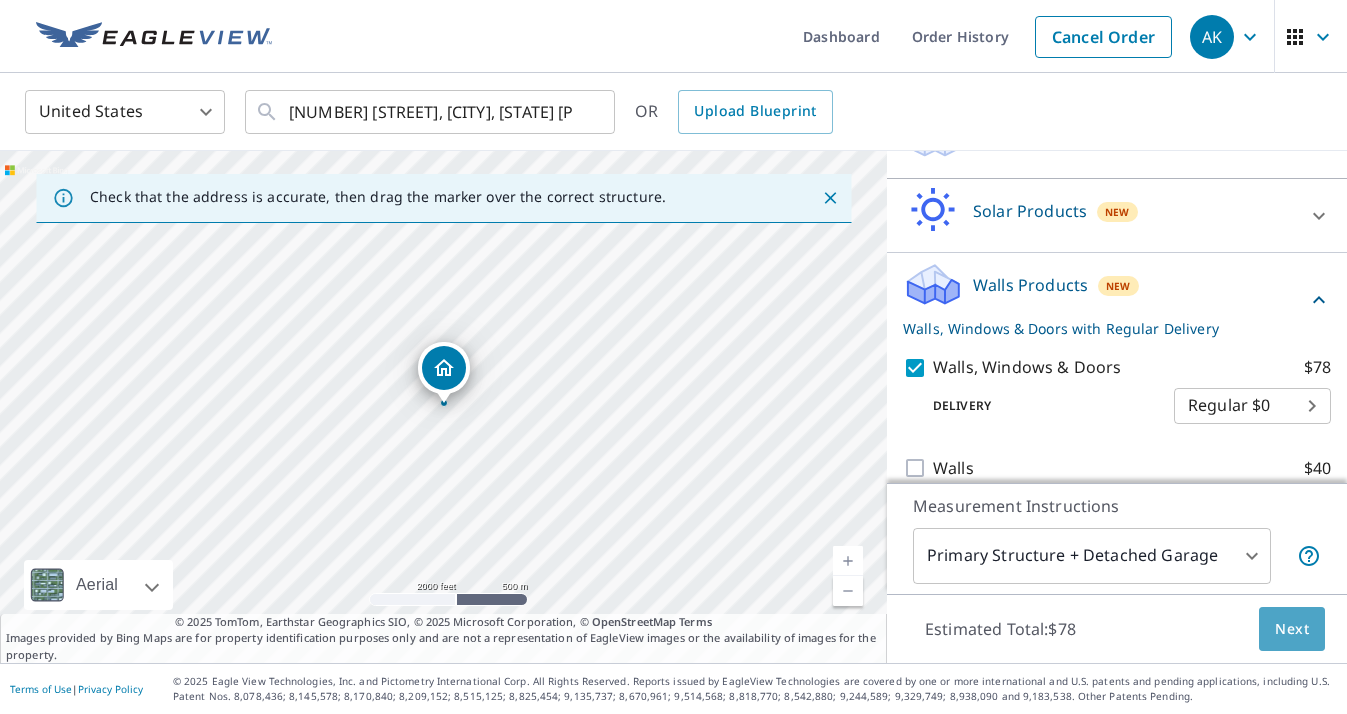 click on "Next" at bounding box center (1292, 629) 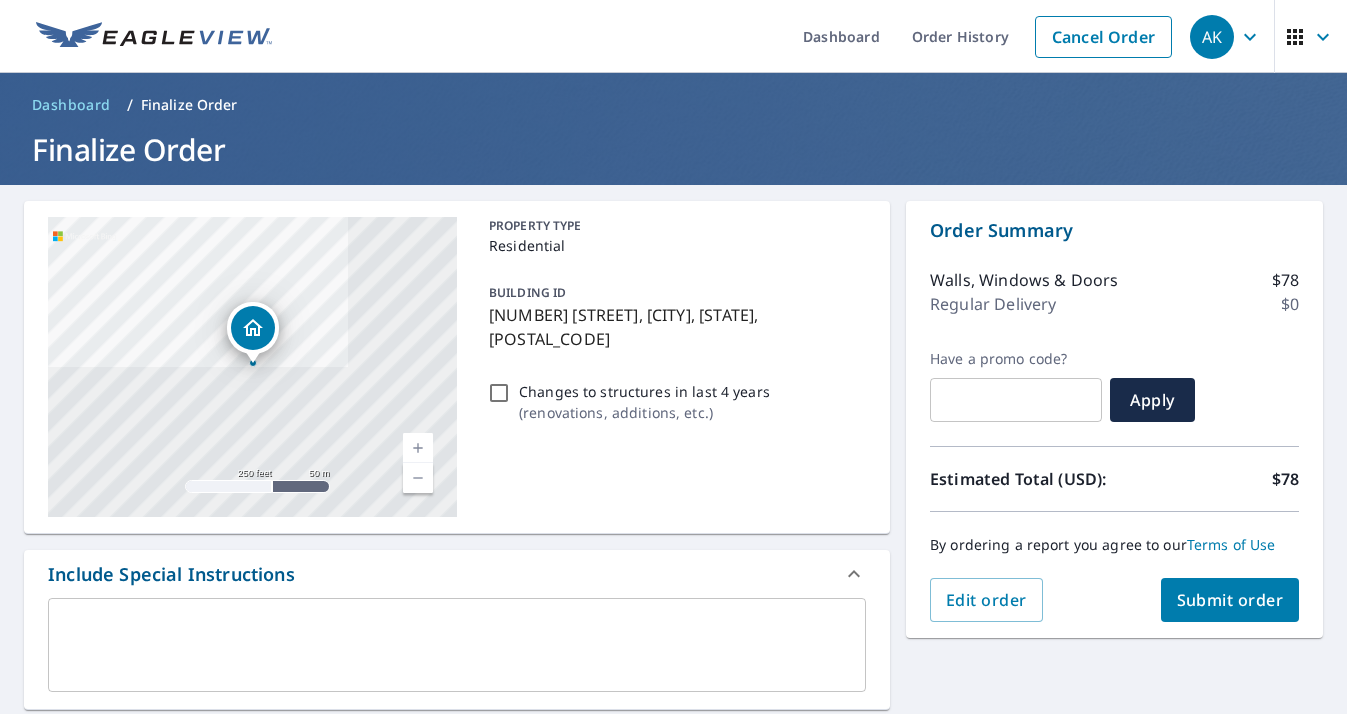 scroll, scrollTop: 567, scrollLeft: 0, axis: vertical 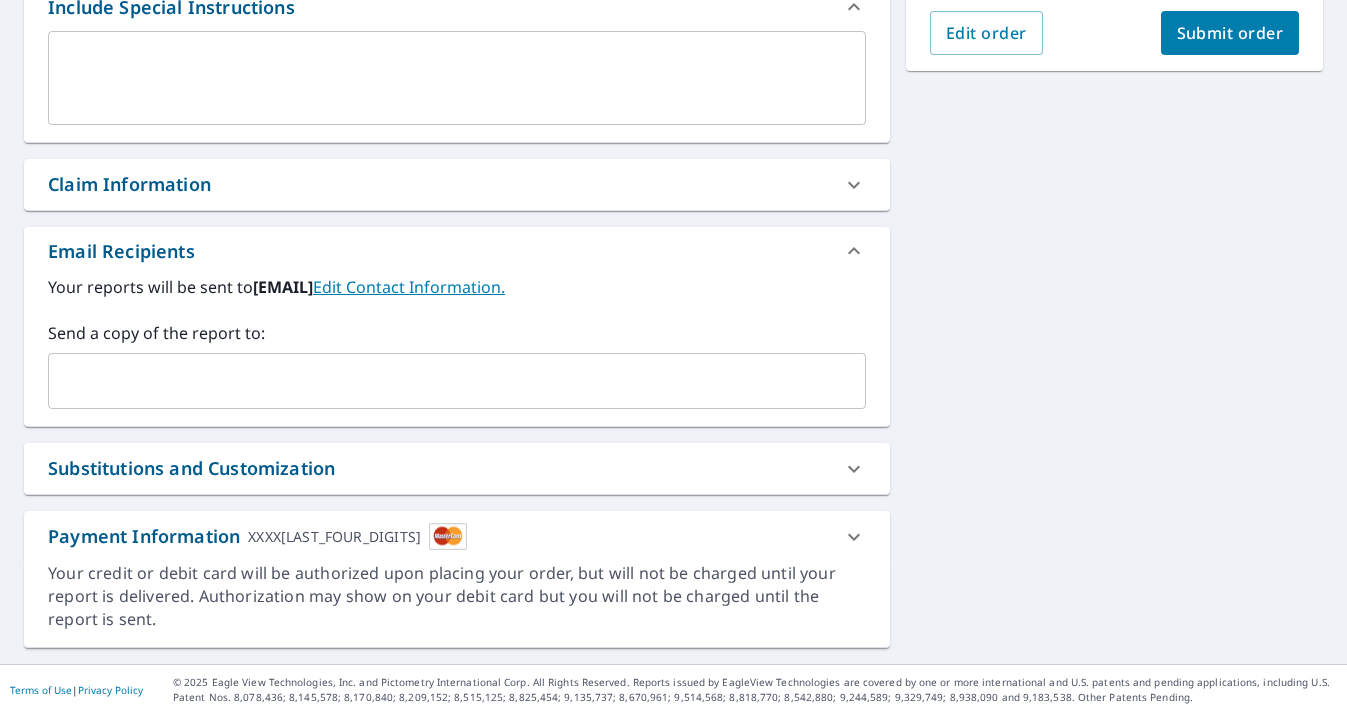 click at bounding box center [442, 381] 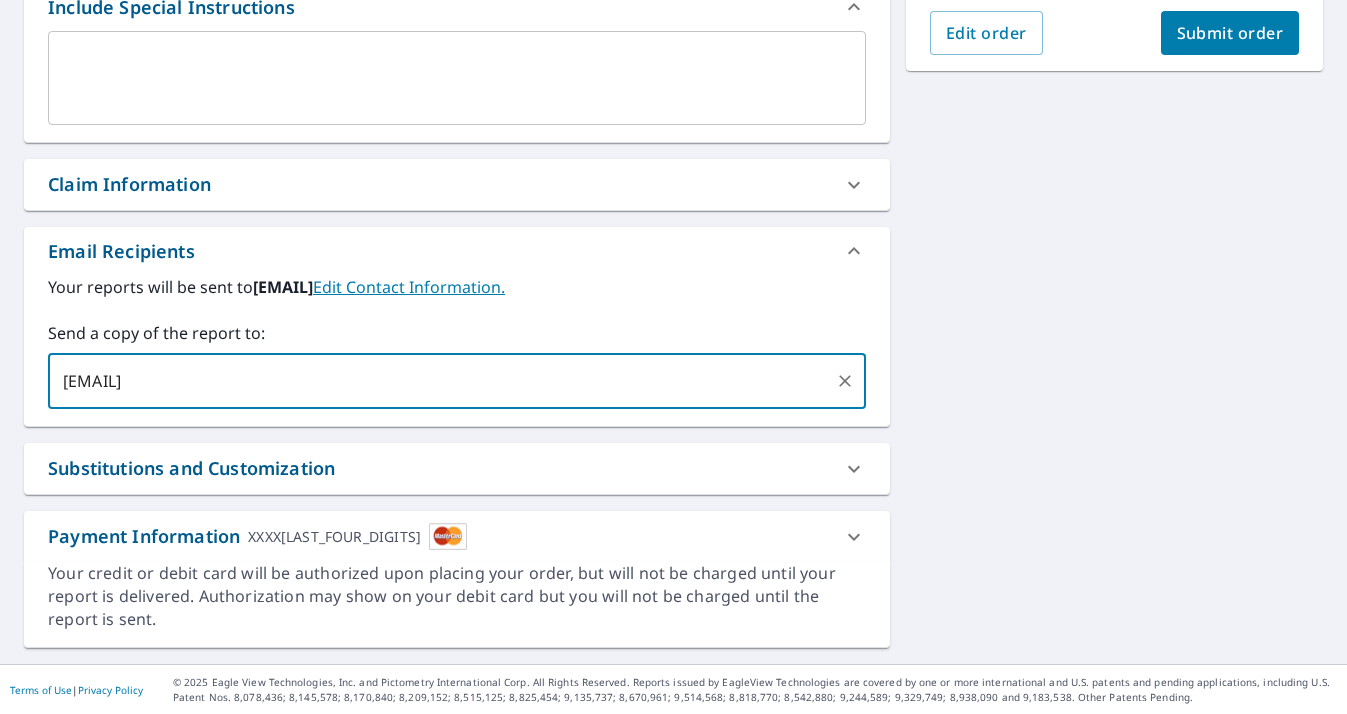 type on "[EMAIL]" 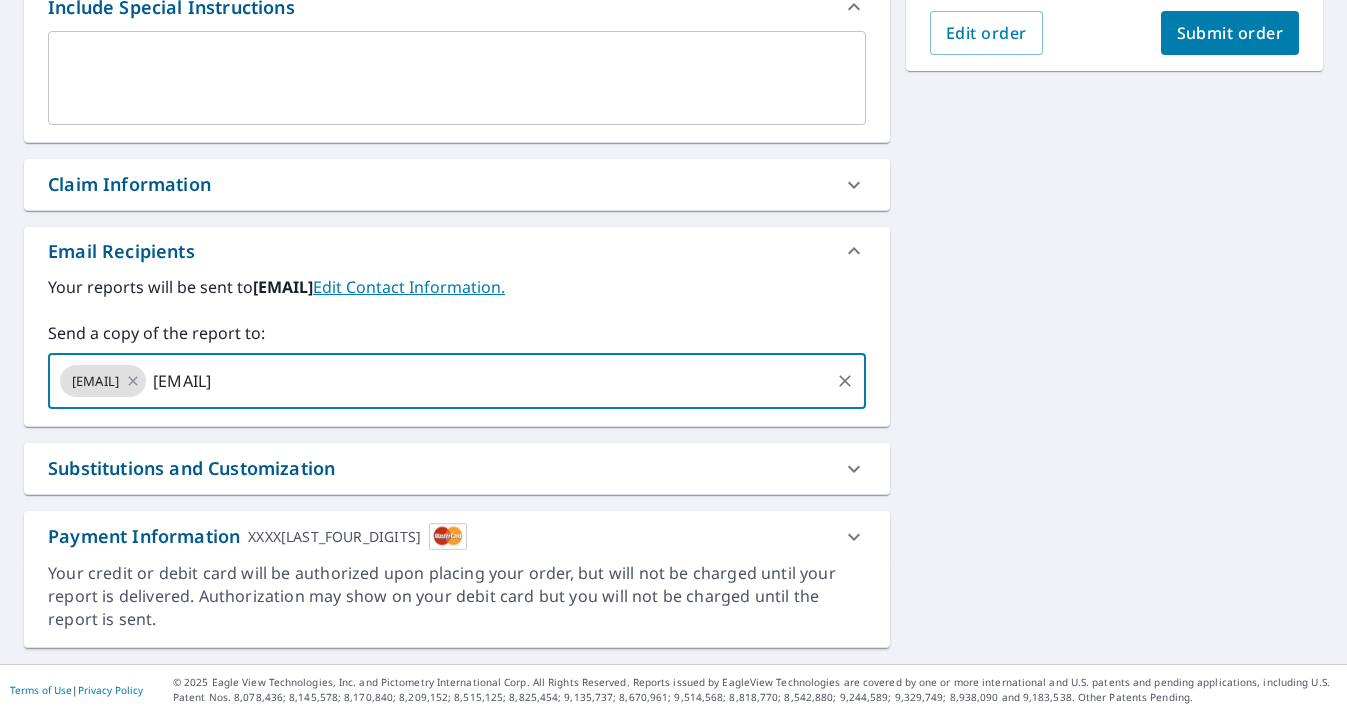 type on "[EMAIL]" 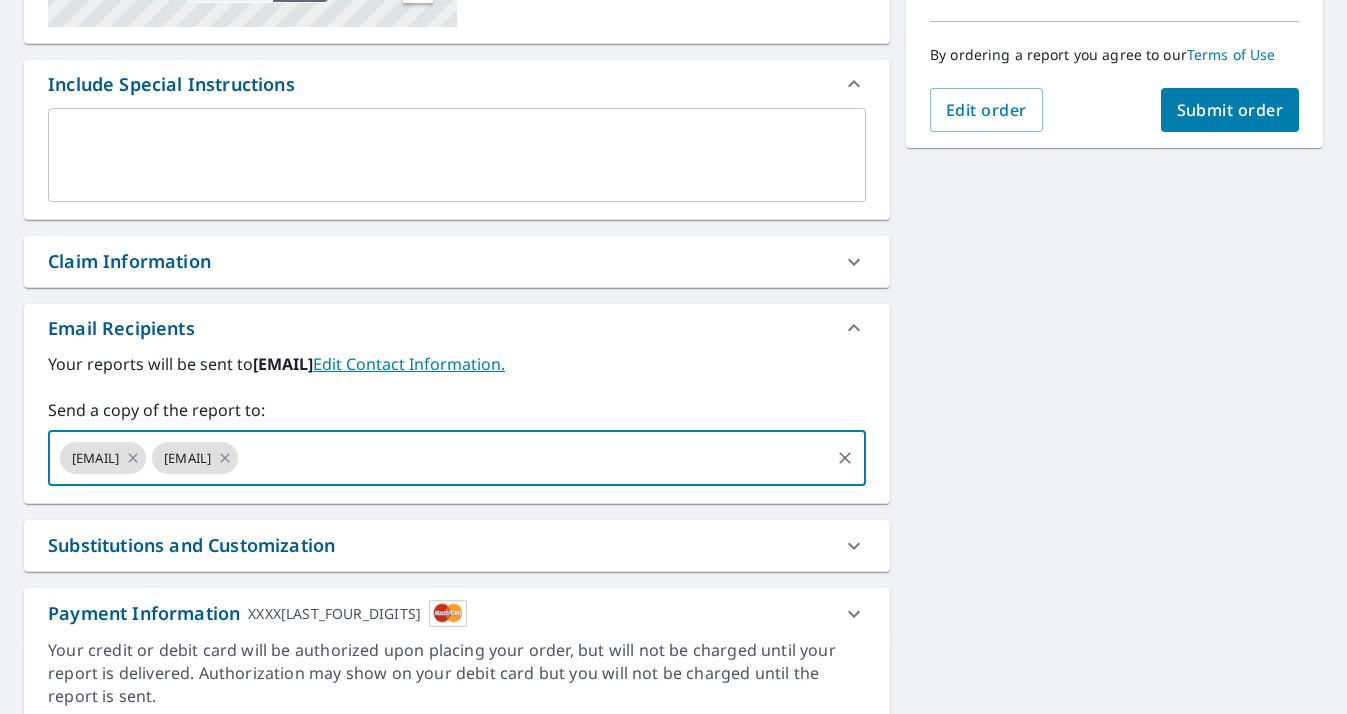 scroll, scrollTop: 0, scrollLeft: 0, axis: both 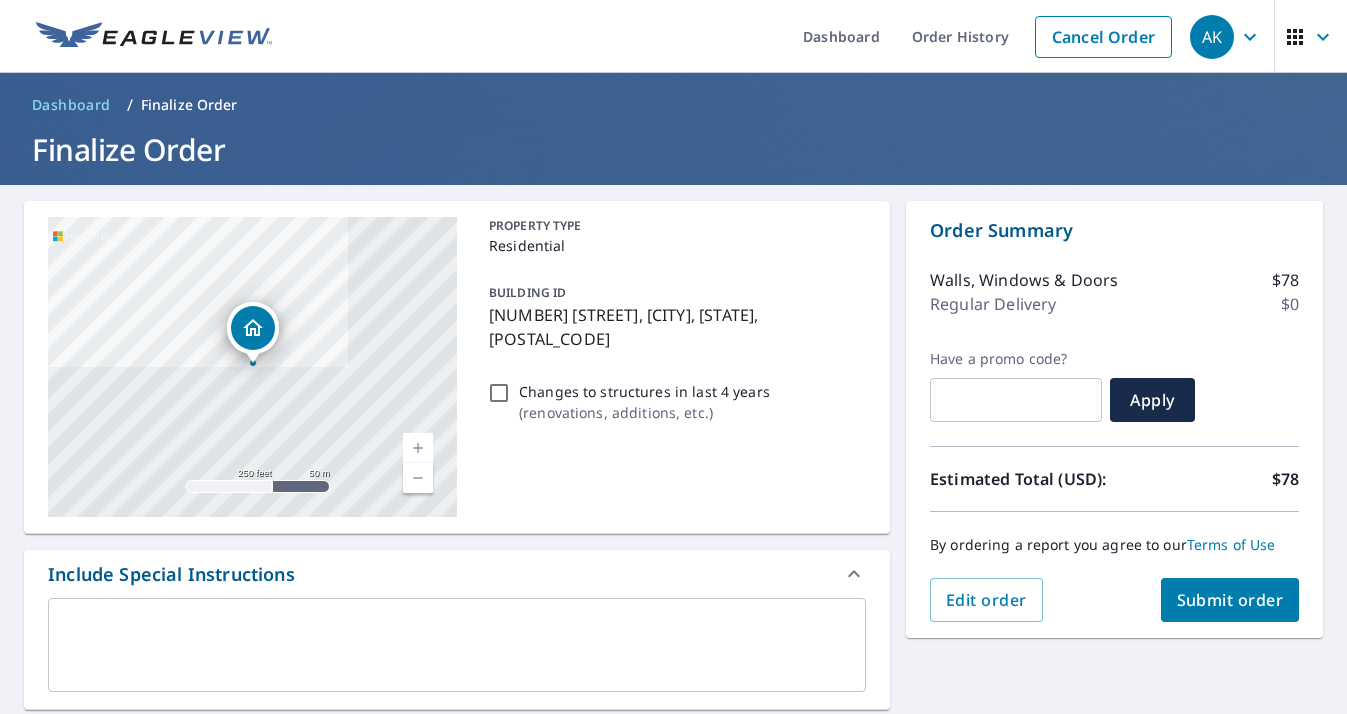 click on "Submit order" at bounding box center (1230, 600) 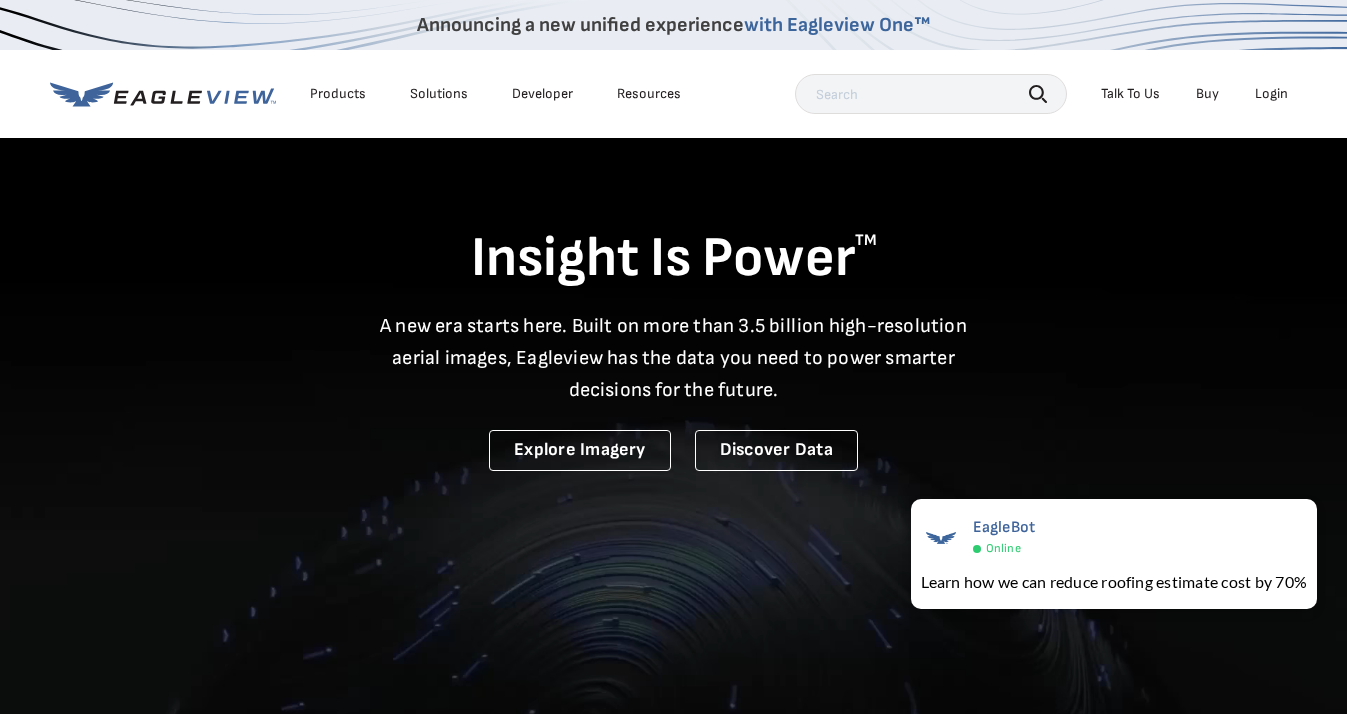 scroll, scrollTop: 0, scrollLeft: 0, axis: both 